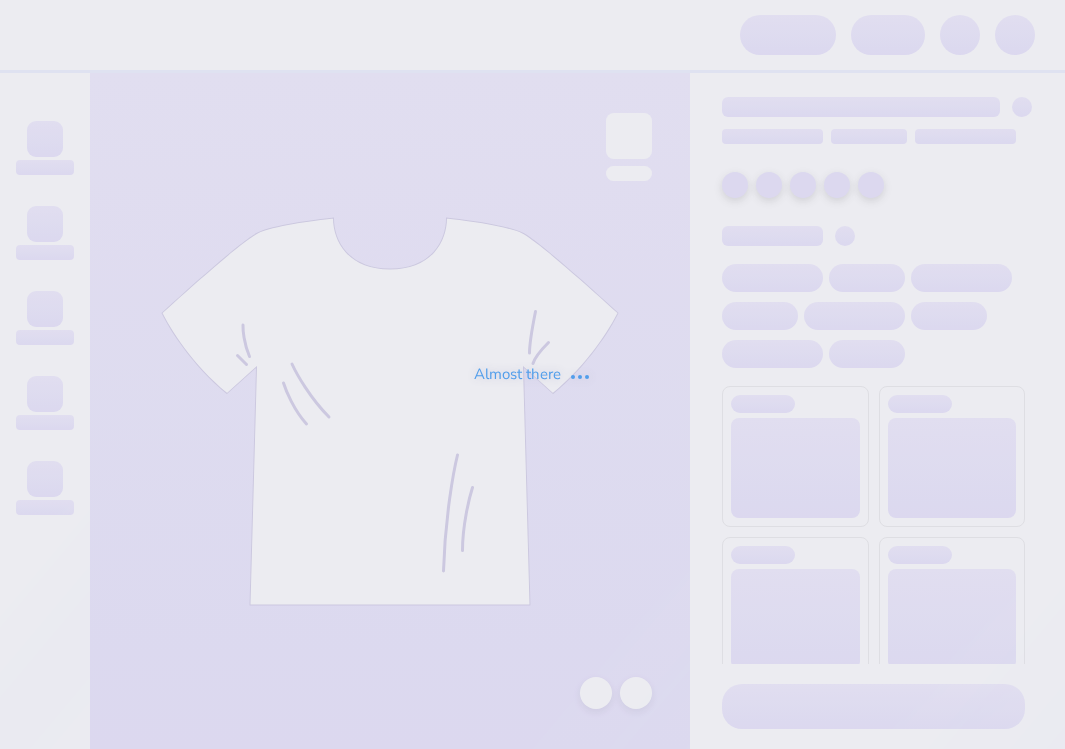 scroll, scrollTop: 0, scrollLeft: 0, axis: both 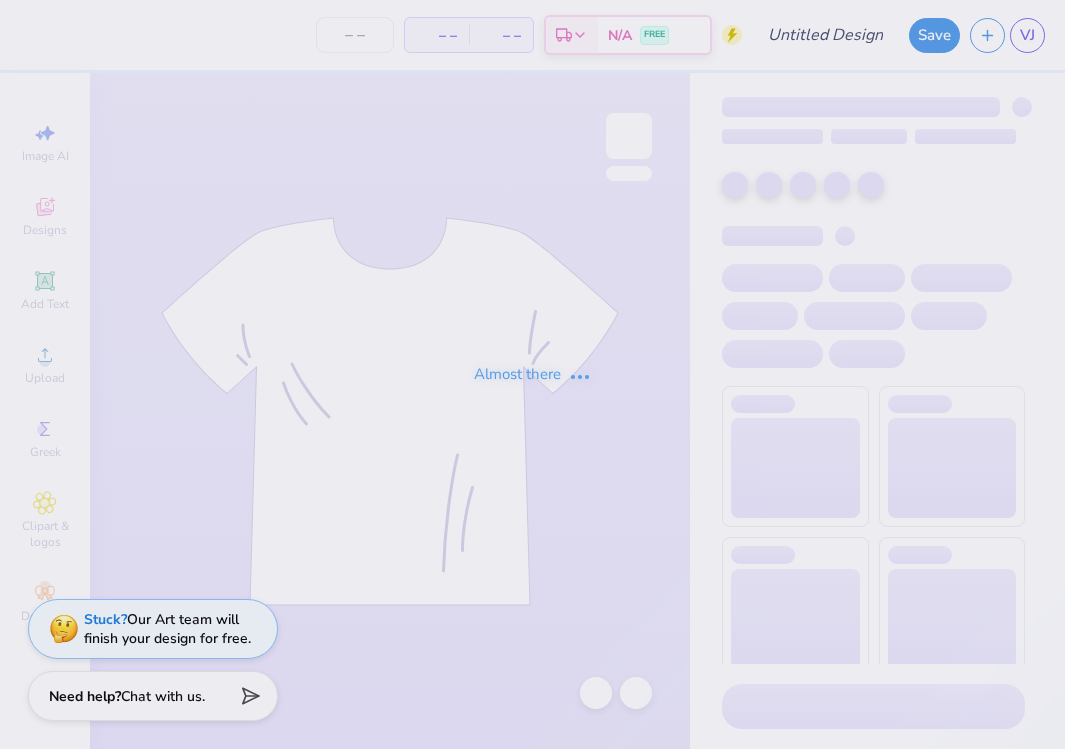 type on "version 4" 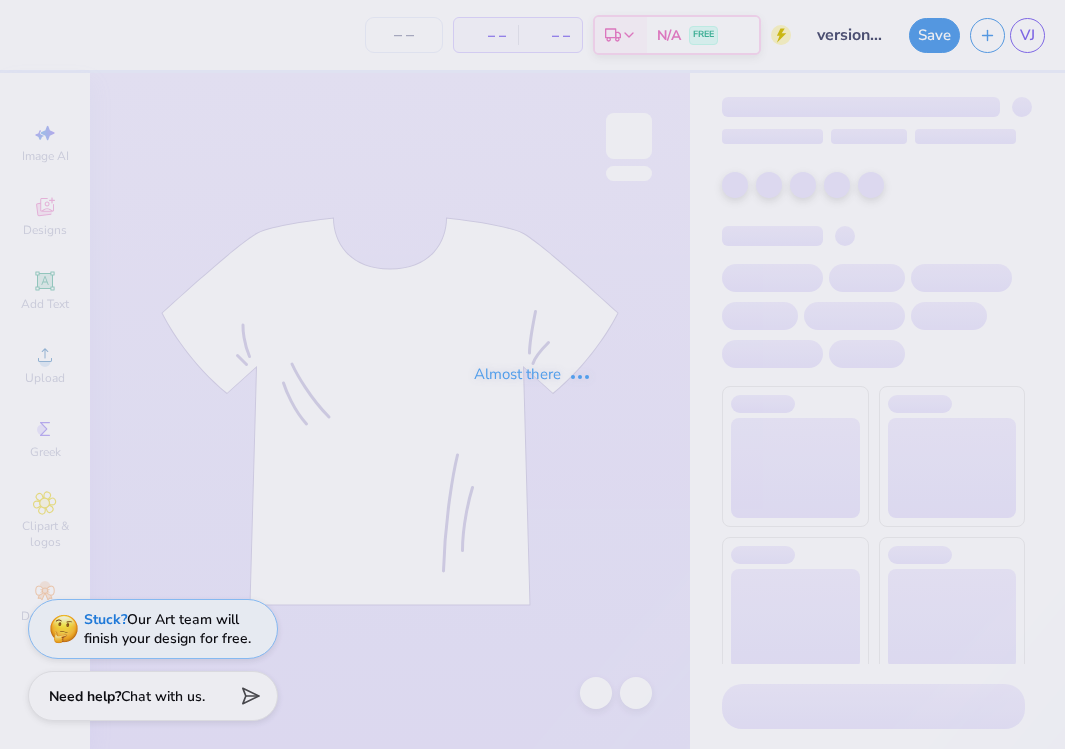 type on "13" 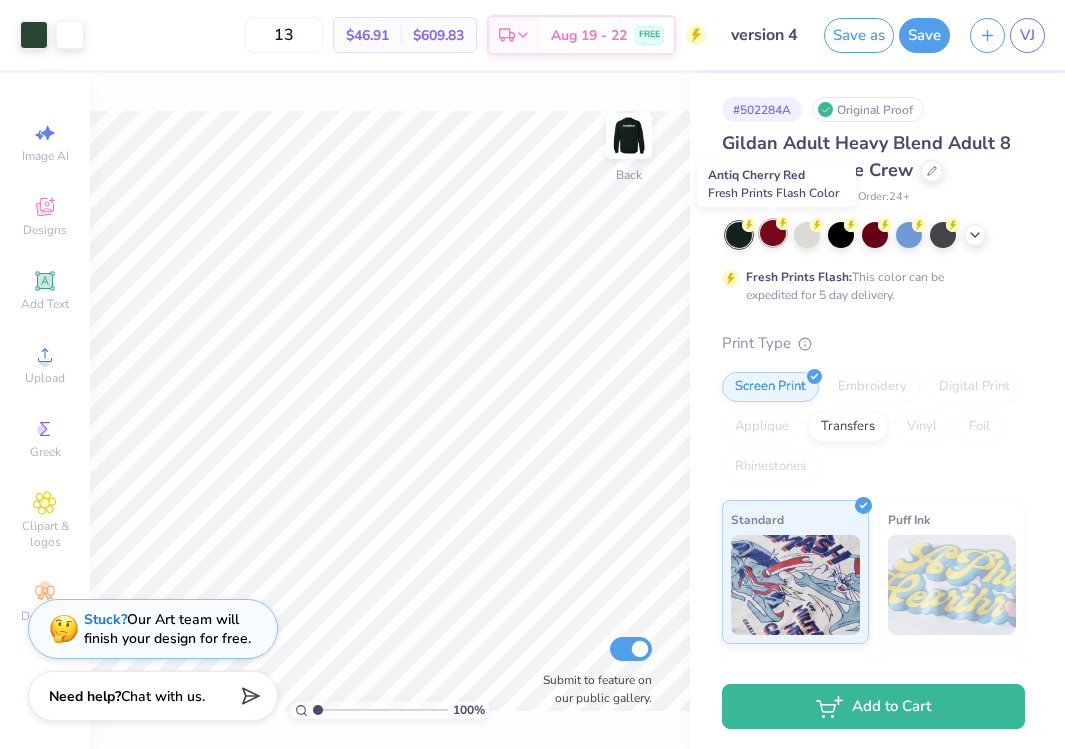 click at bounding box center [773, 233] 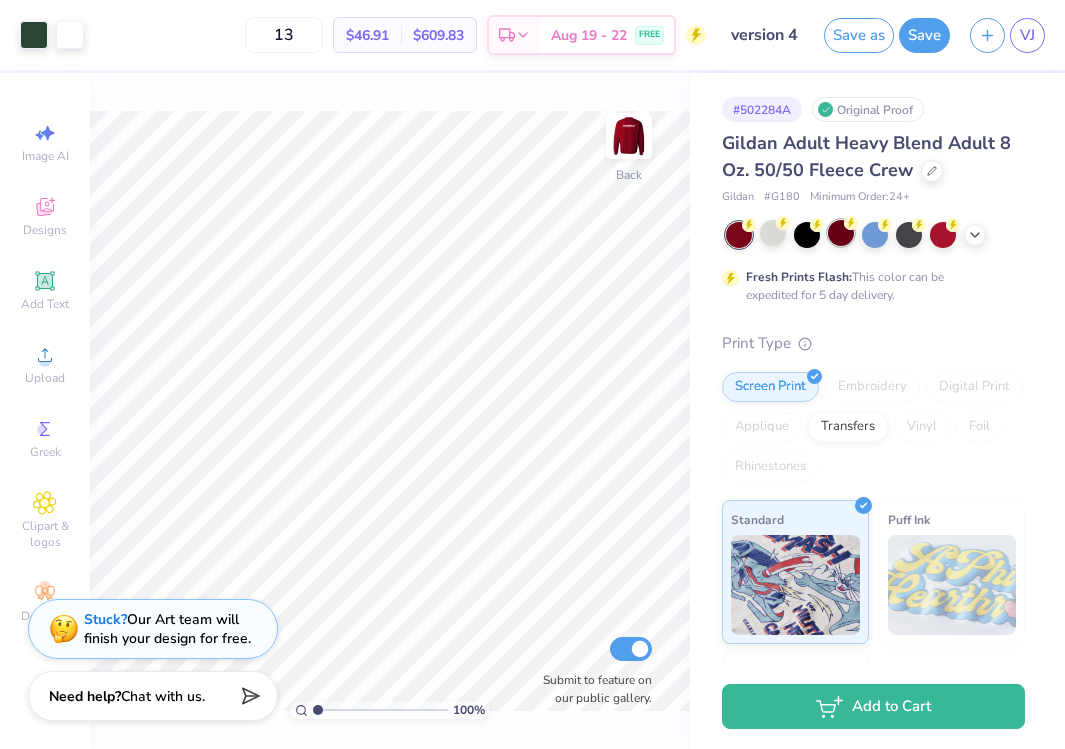 click at bounding box center (841, 233) 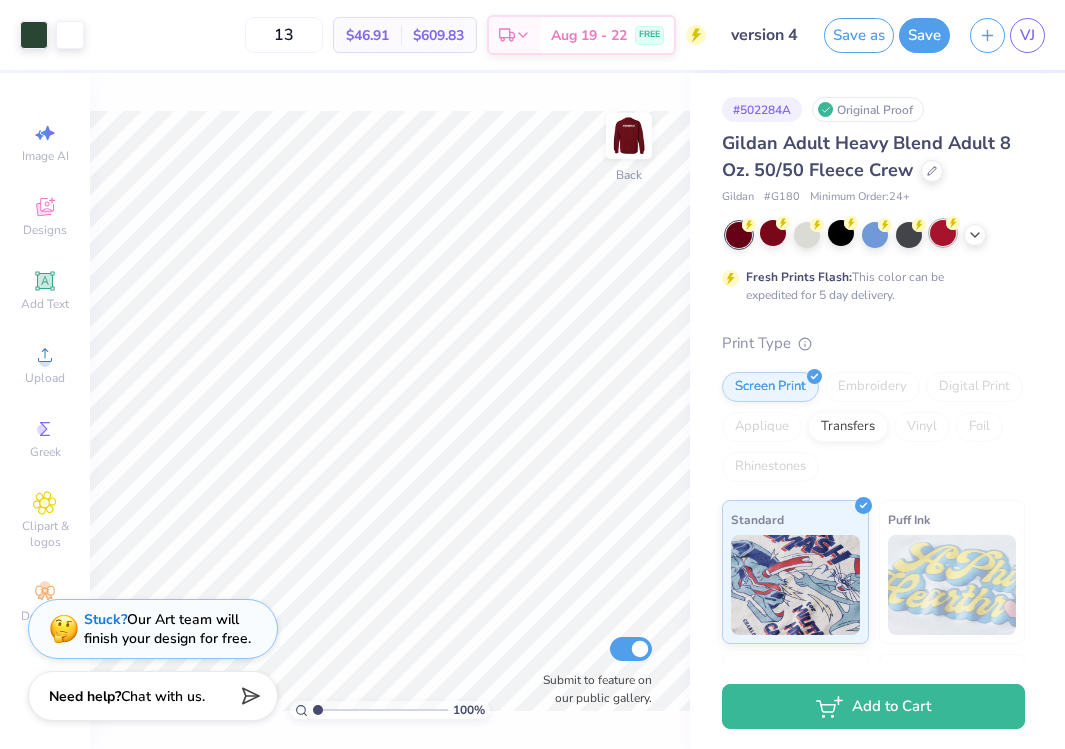 click at bounding box center (943, 233) 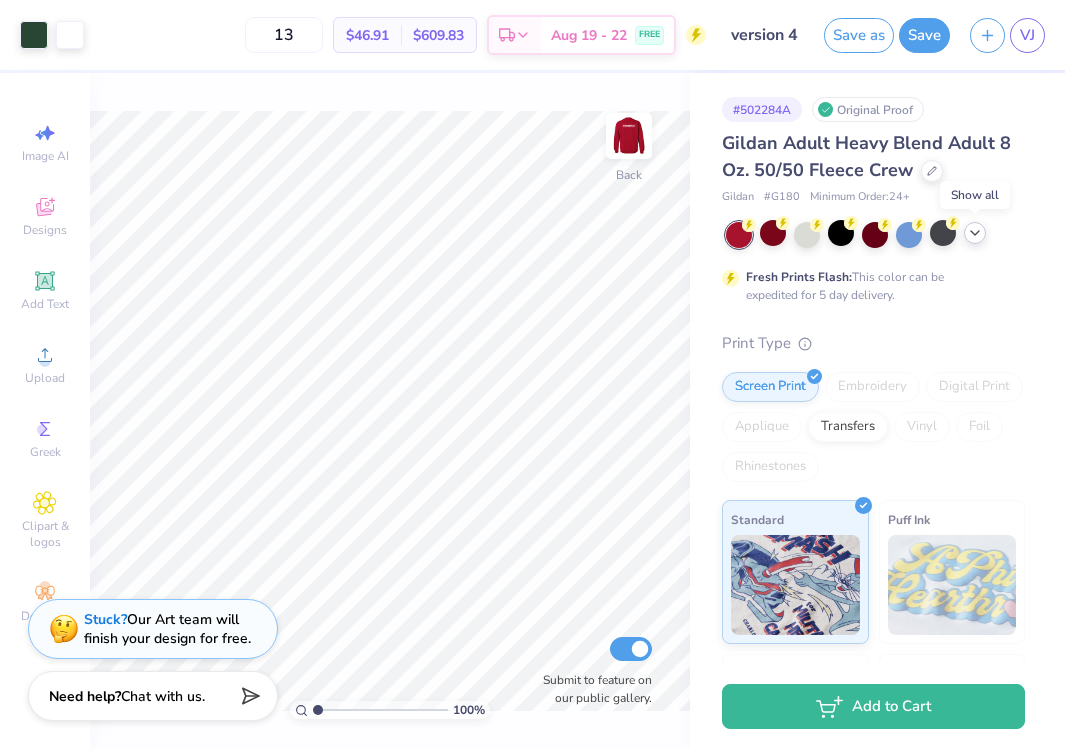 click 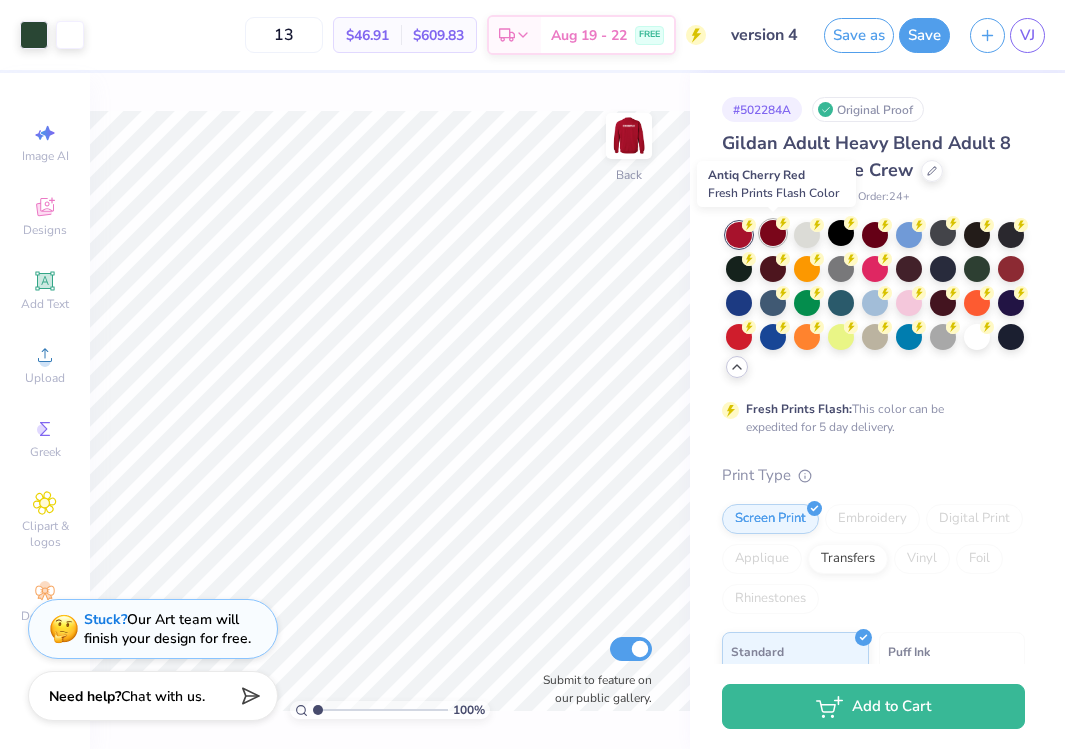 click at bounding box center (773, 233) 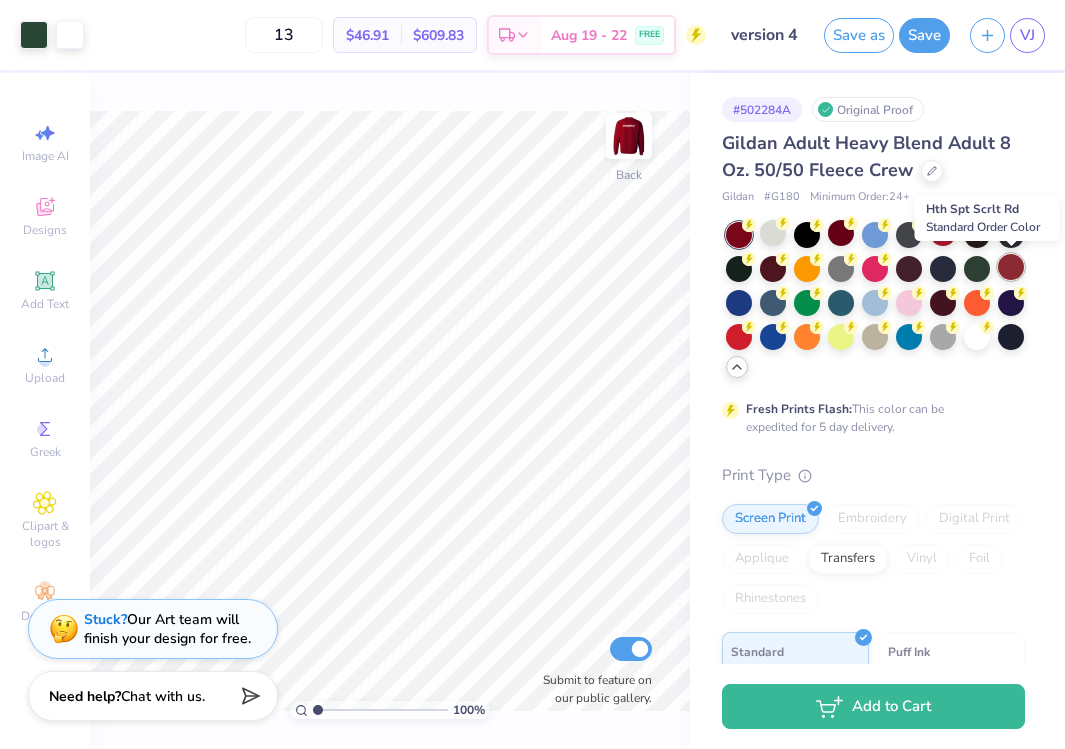 click at bounding box center [1011, 267] 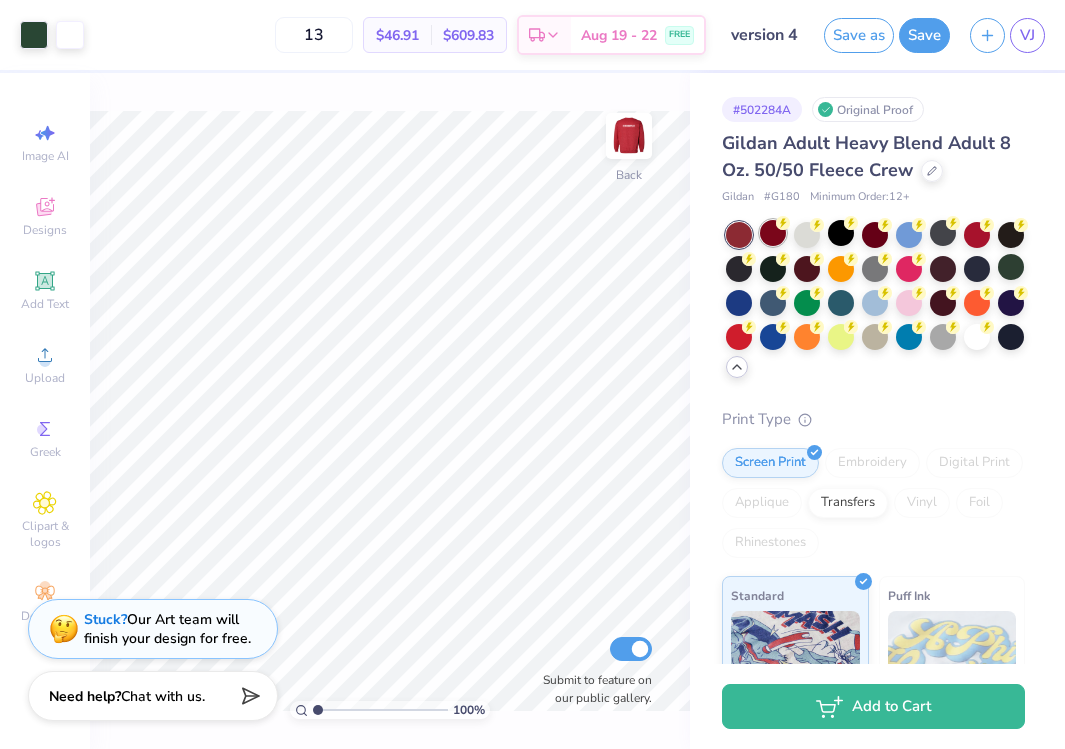 click at bounding box center (773, 233) 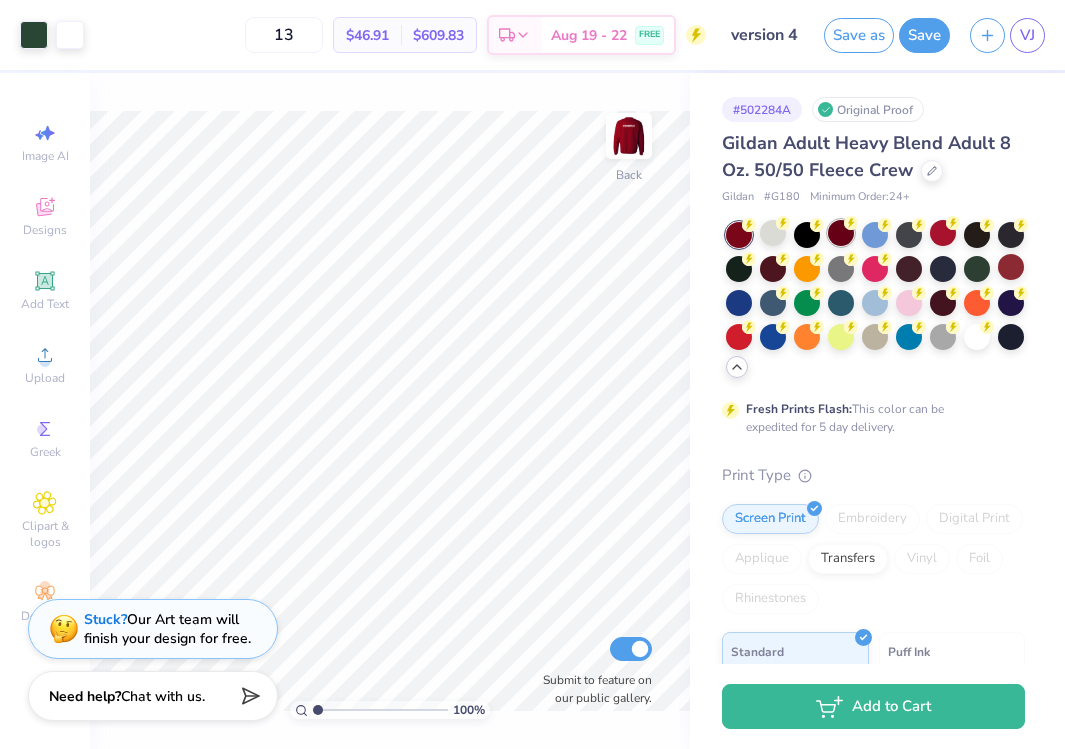 click at bounding box center [841, 233] 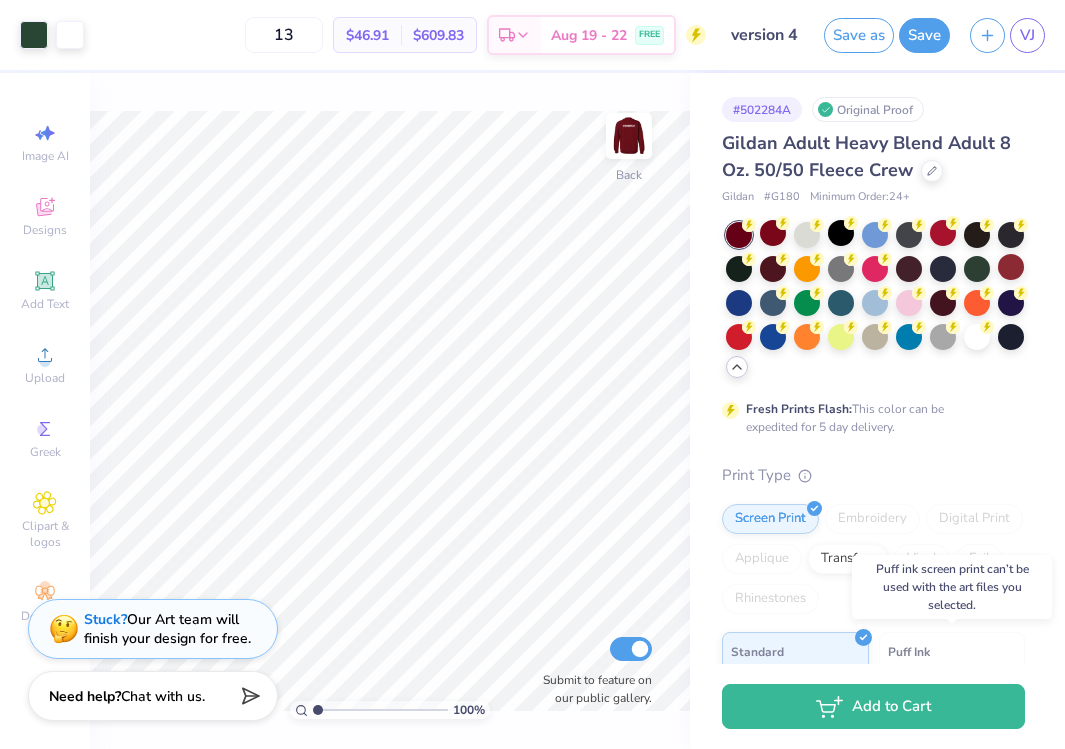 scroll, scrollTop: 0, scrollLeft: 0, axis: both 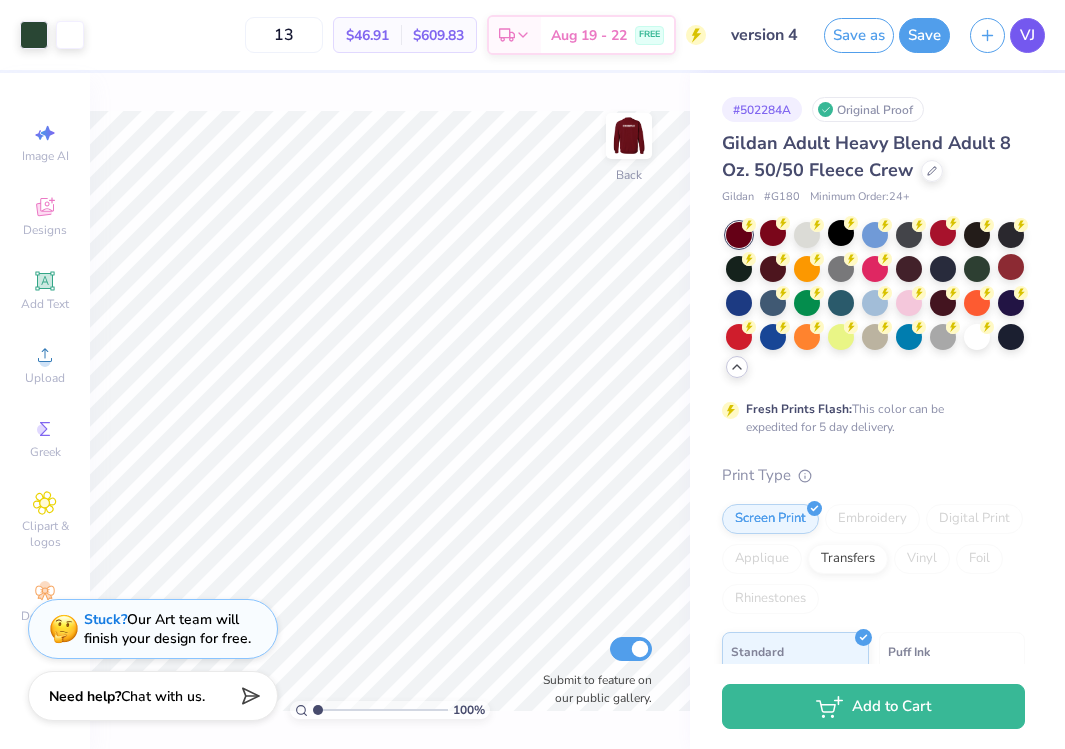 click on "VJ" at bounding box center (1027, 35) 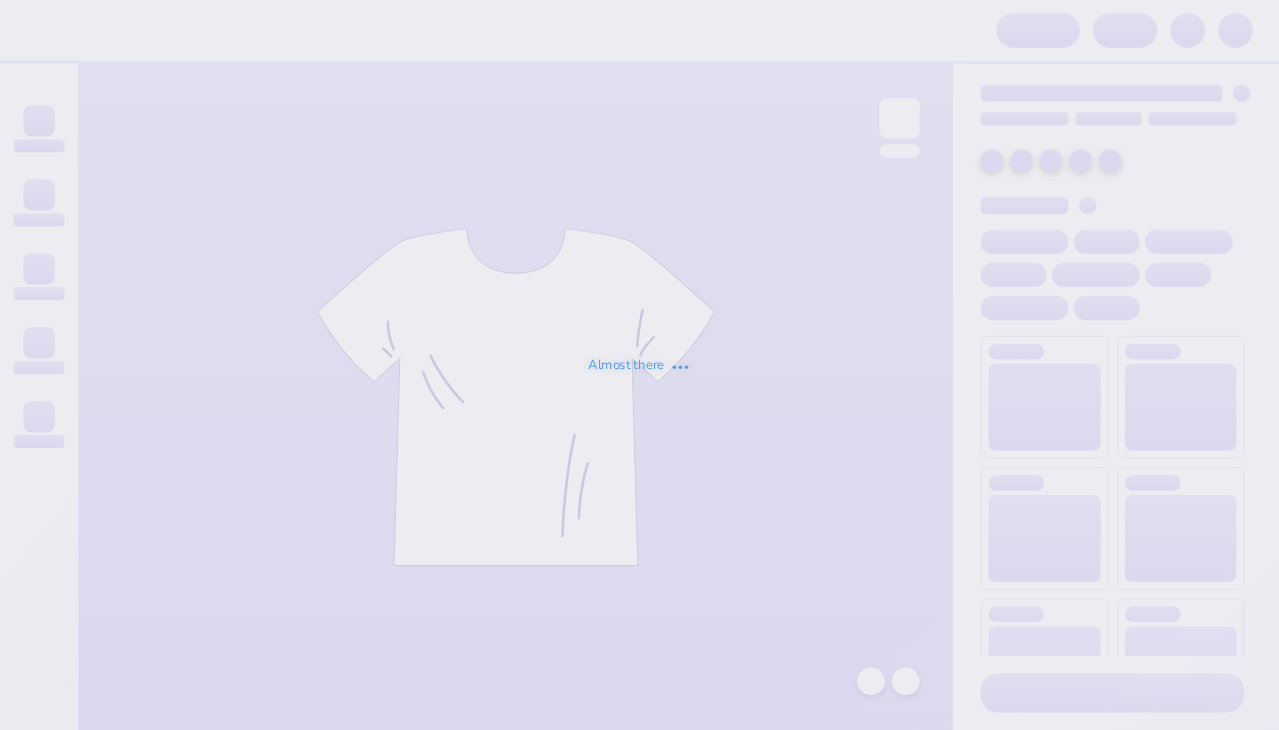 scroll, scrollTop: 0, scrollLeft: 0, axis: both 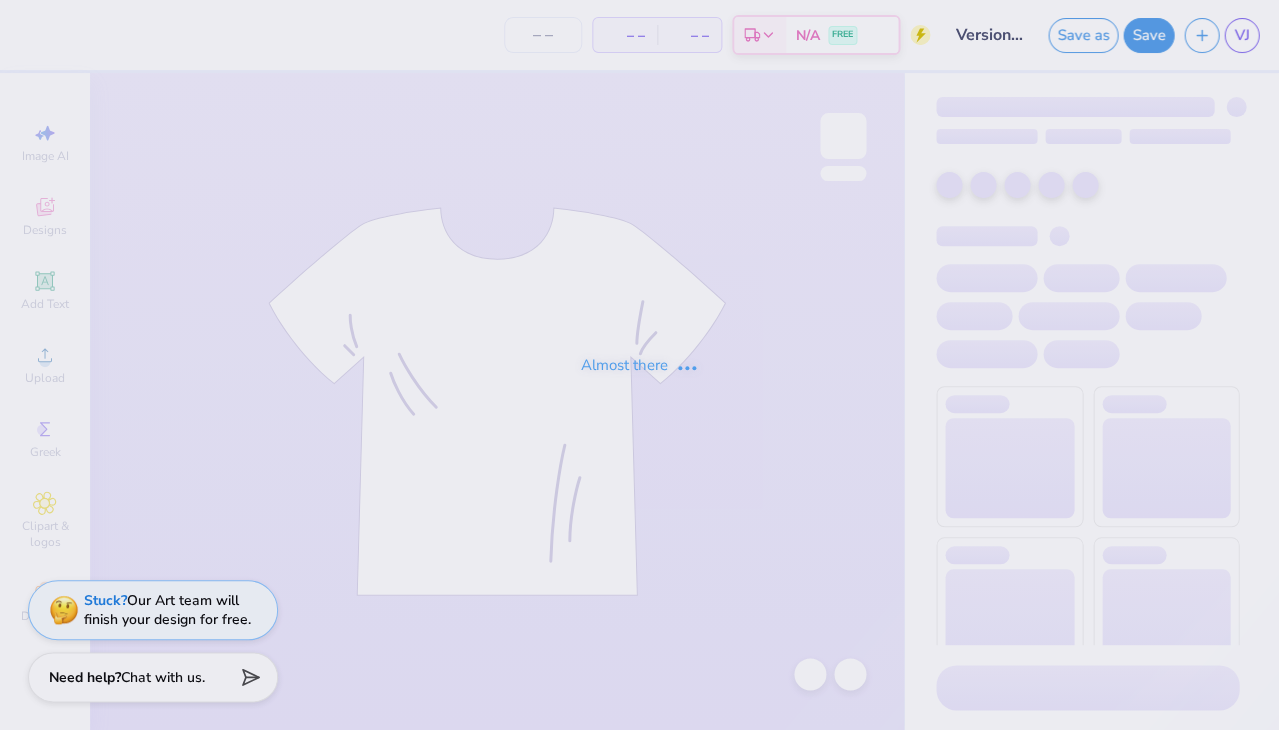 type on "Version 5" 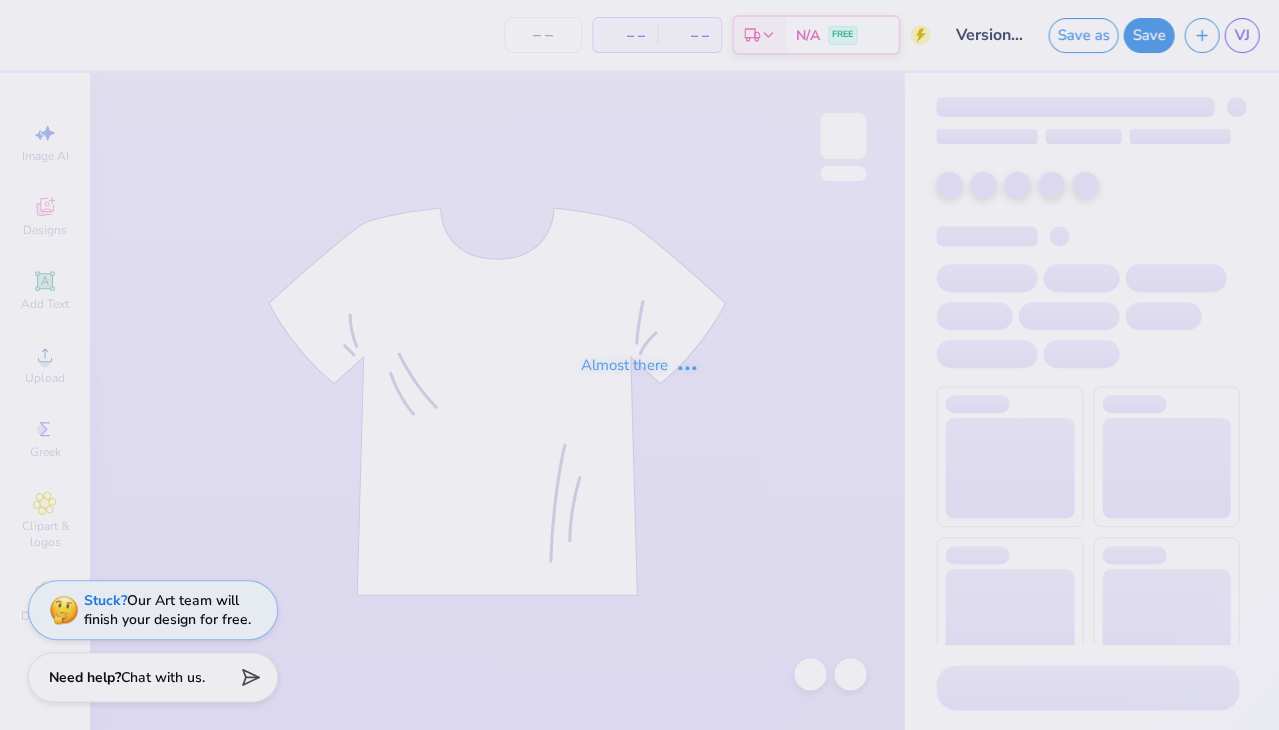 type on "12" 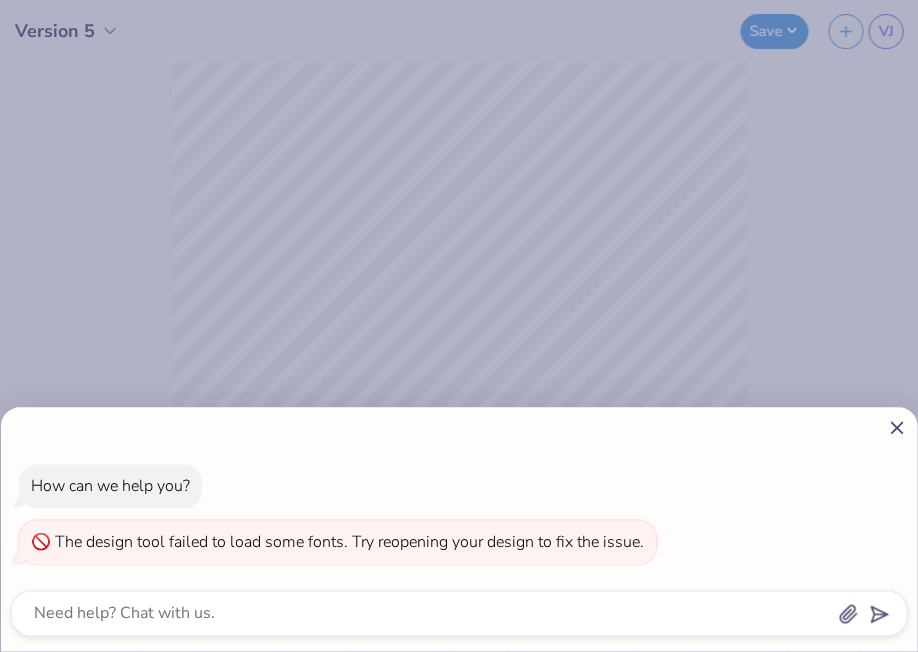 click 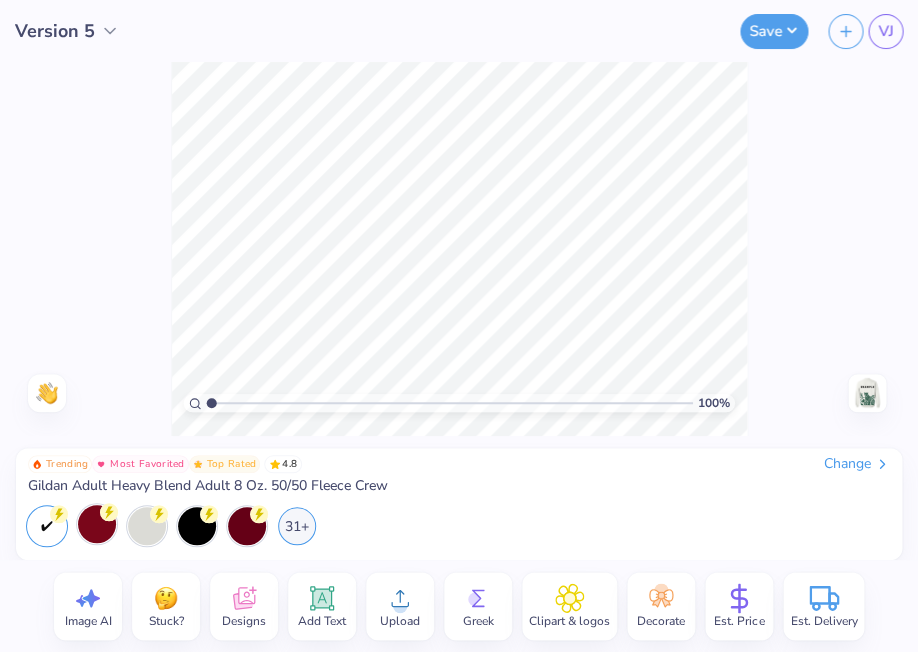 click at bounding box center [97, 524] 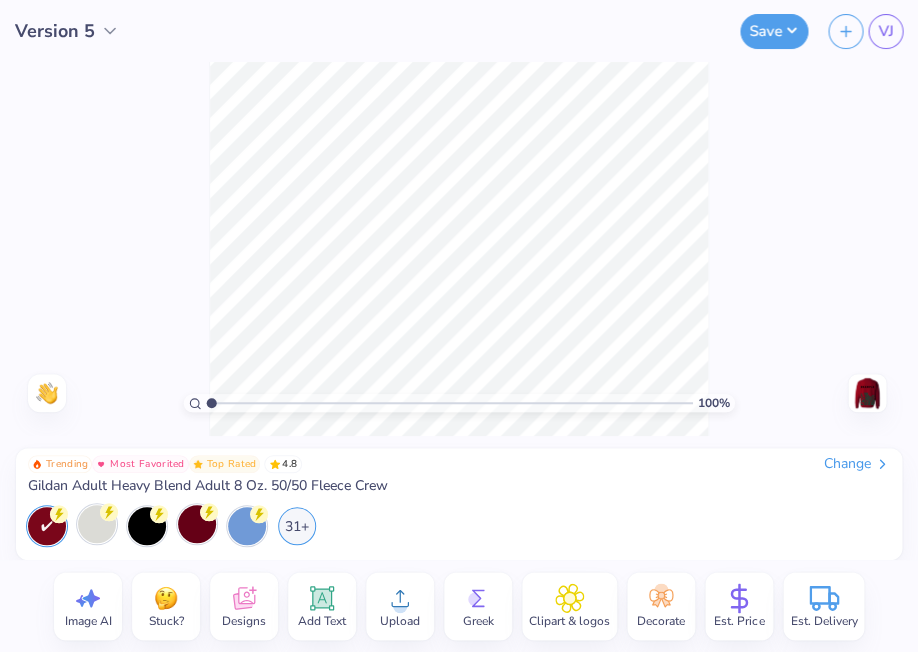 click at bounding box center [197, 524] 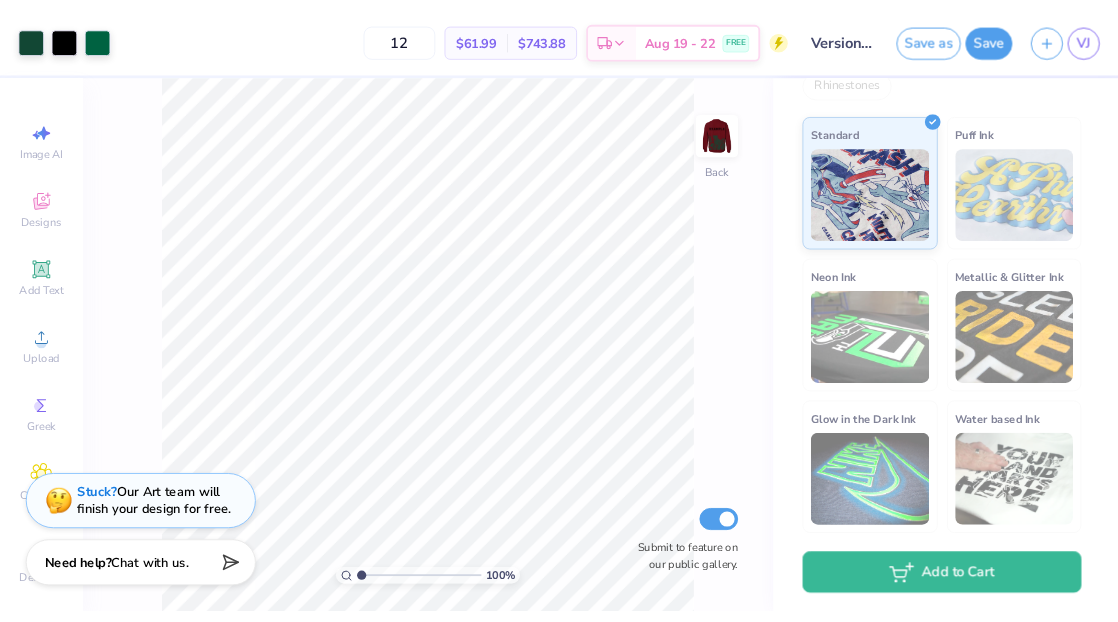 scroll, scrollTop: 383, scrollLeft: 0, axis: vertical 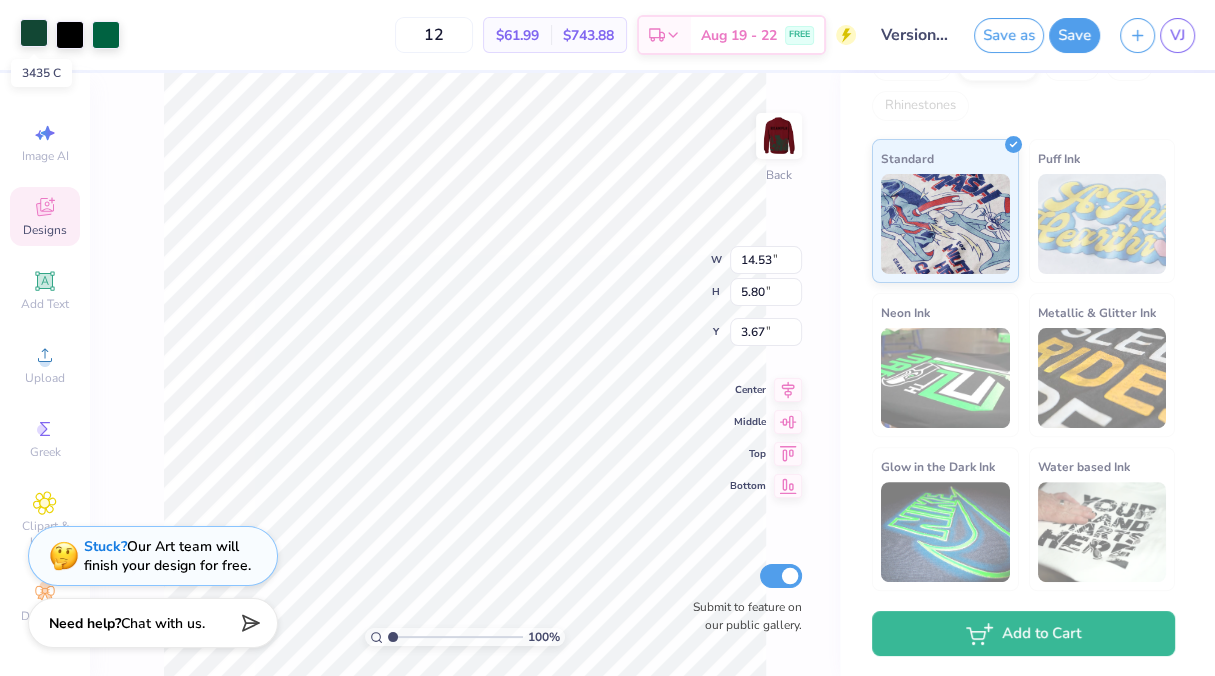click at bounding box center [34, 33] 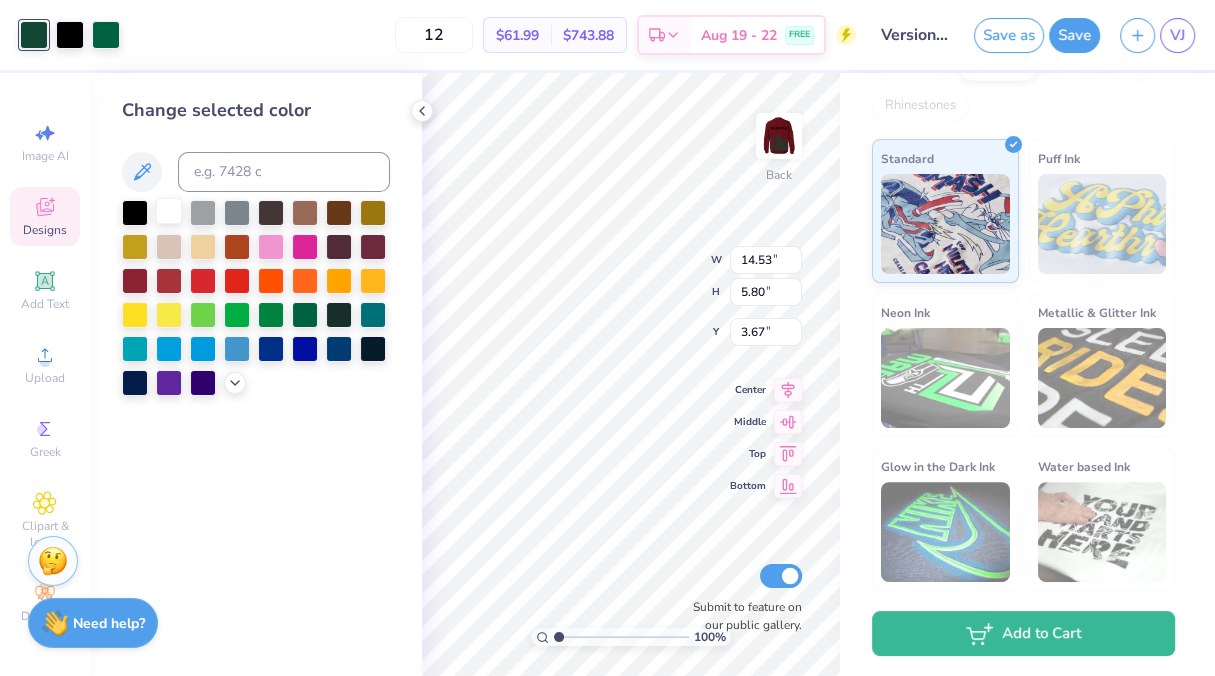 click at bounding box center (169, 211) 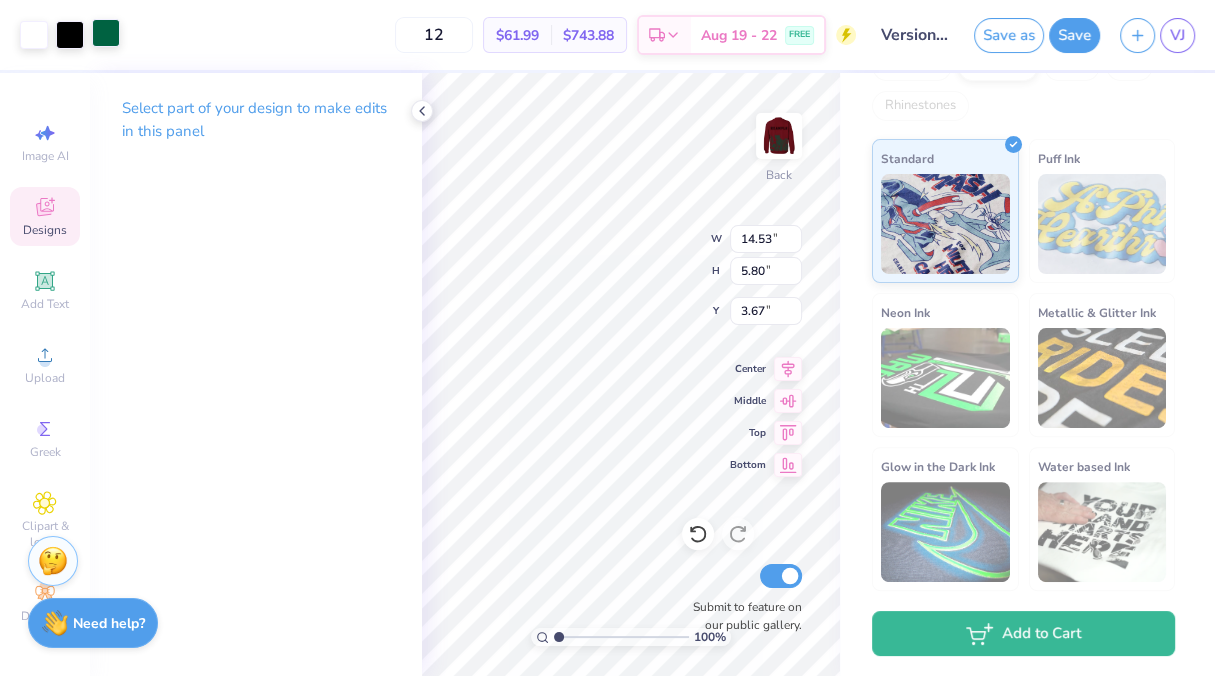 click at bounding box center (106, 33) 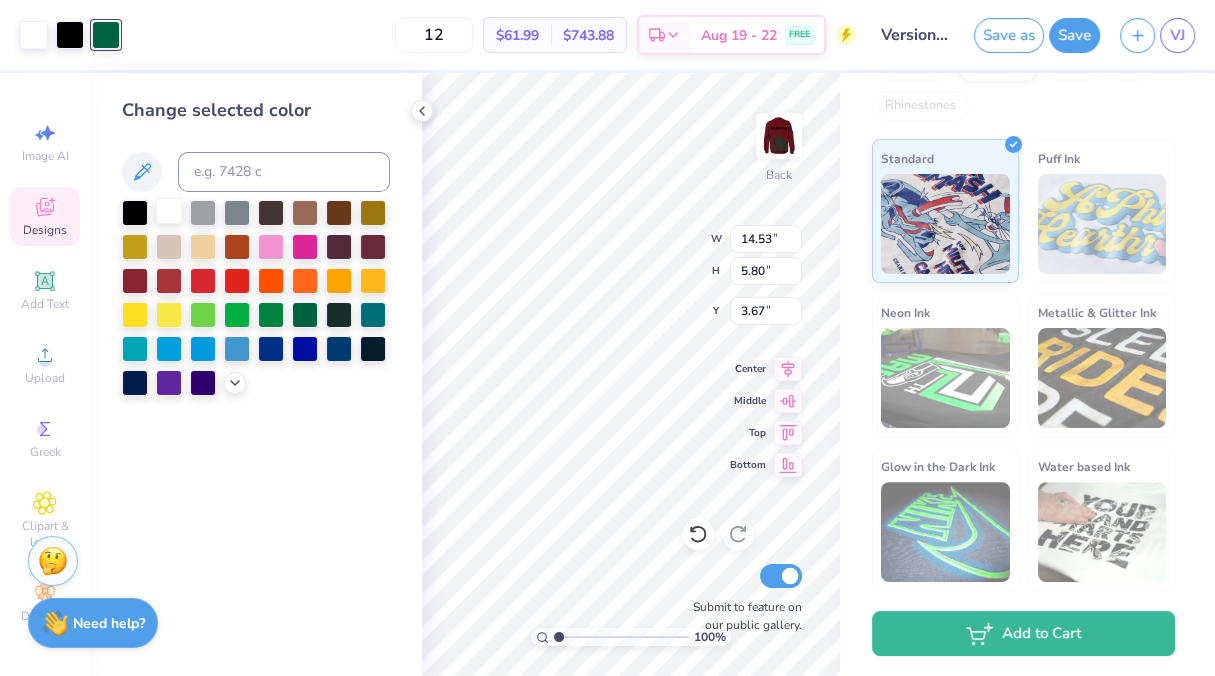 click at bounding box center (169, 211) 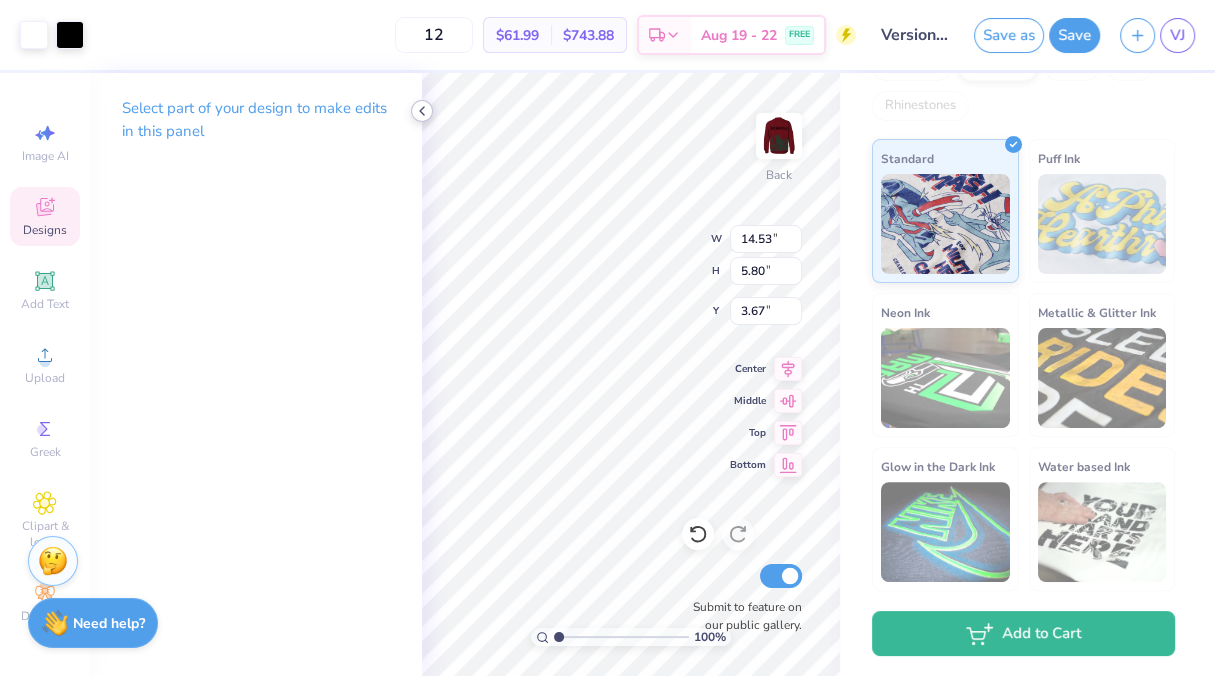 click 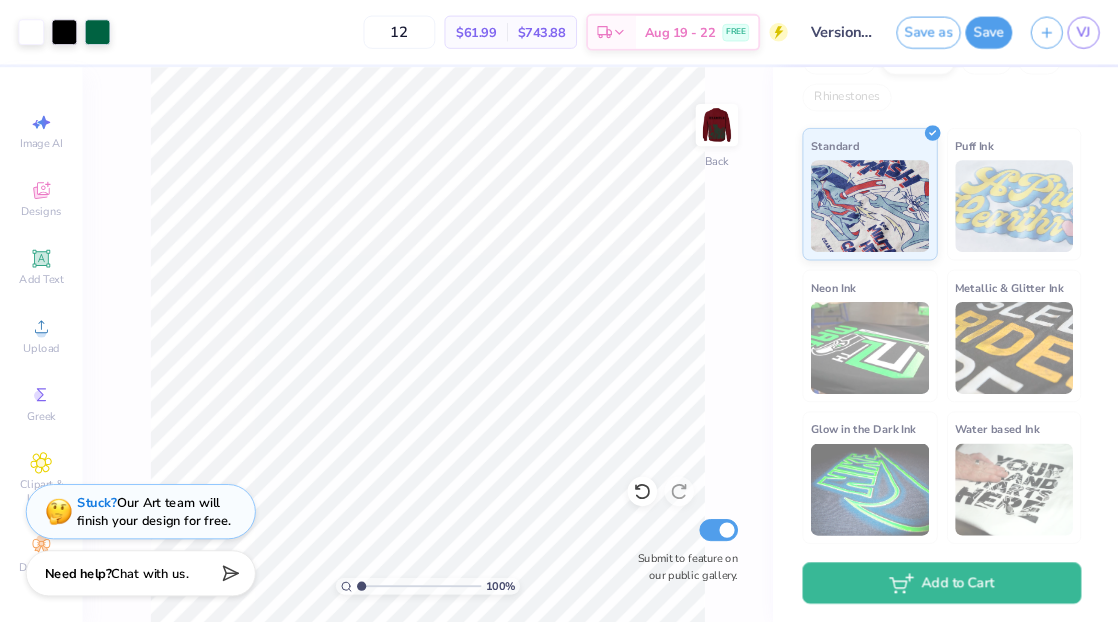 scroll, scrollTop: 383, scrollLeft: 0, axis: vertical 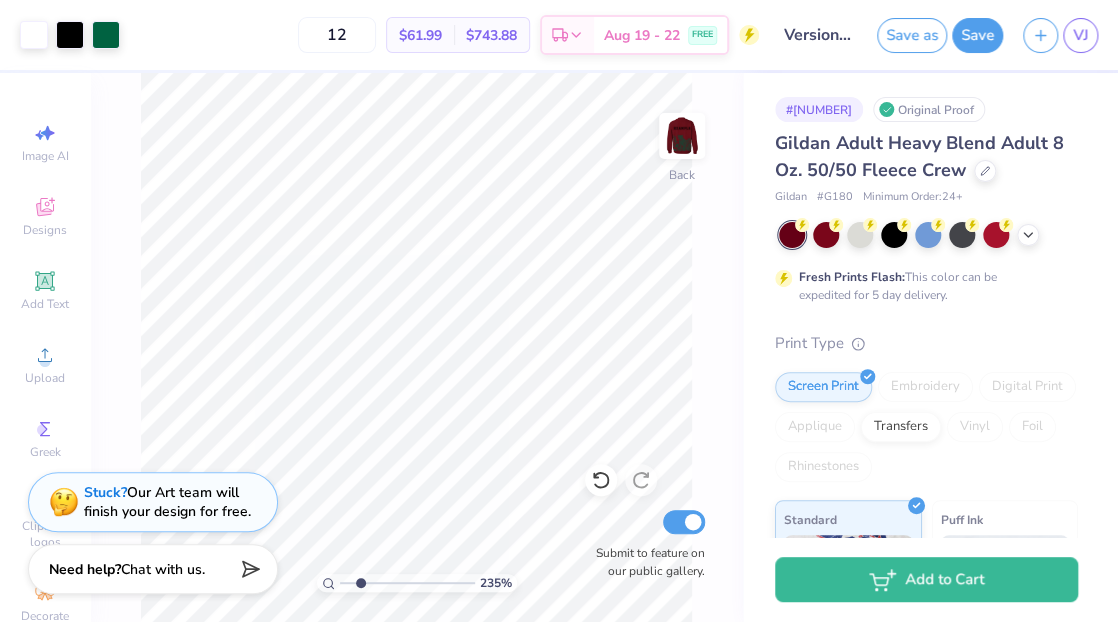 drag, startPoint x: 343, startPoint y: 583, endPoint x: 360, endPoint y: 578, distance: 17.720045 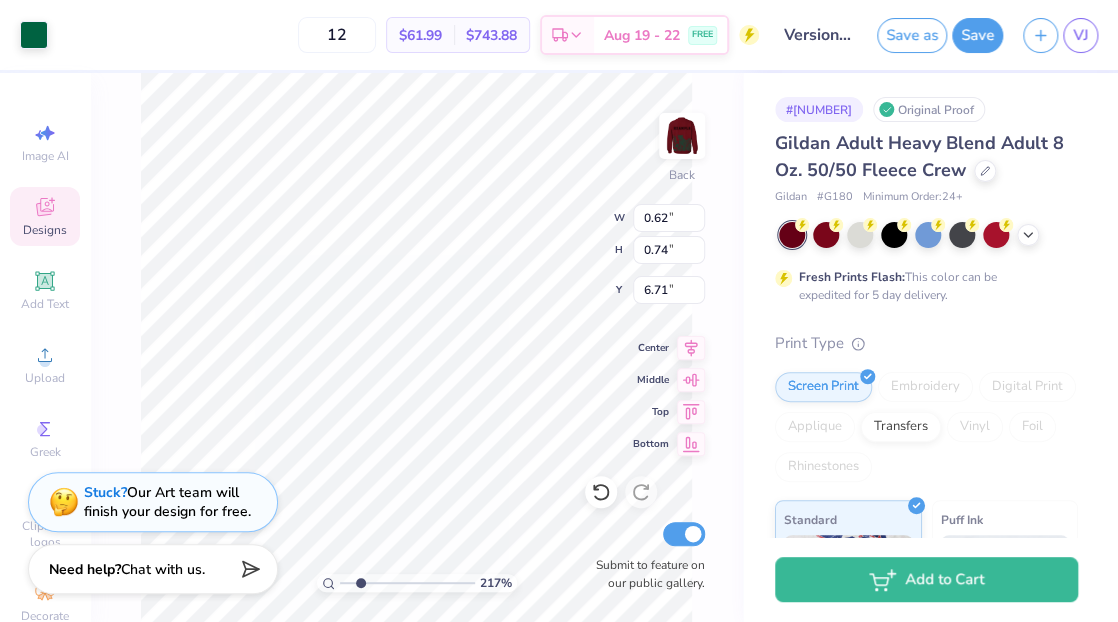 type on "1" 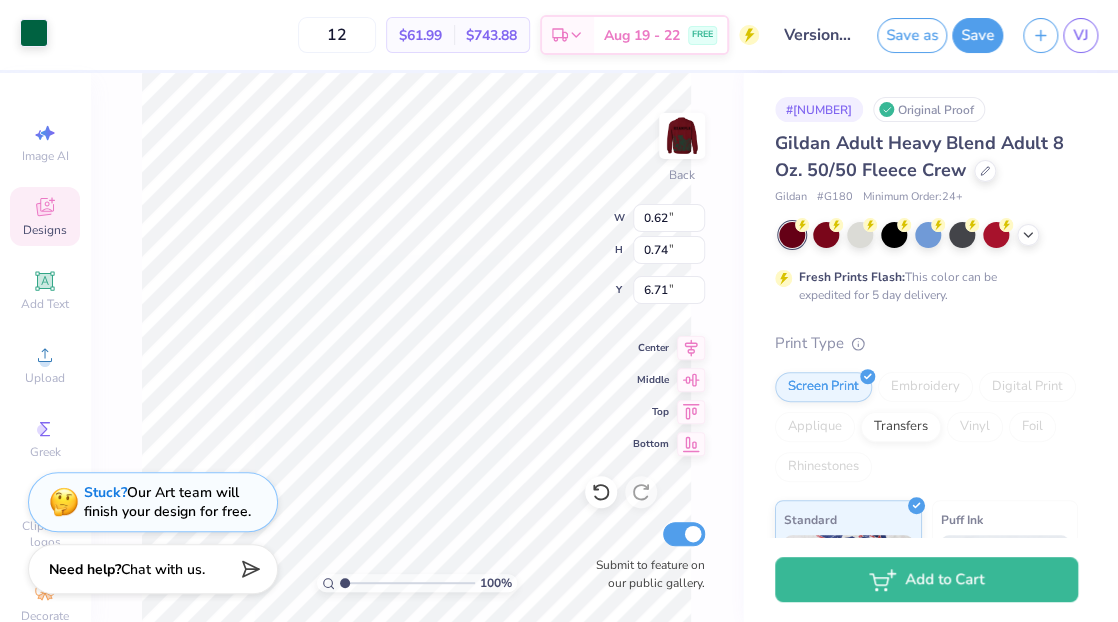 click at bounding box center [34, 33] 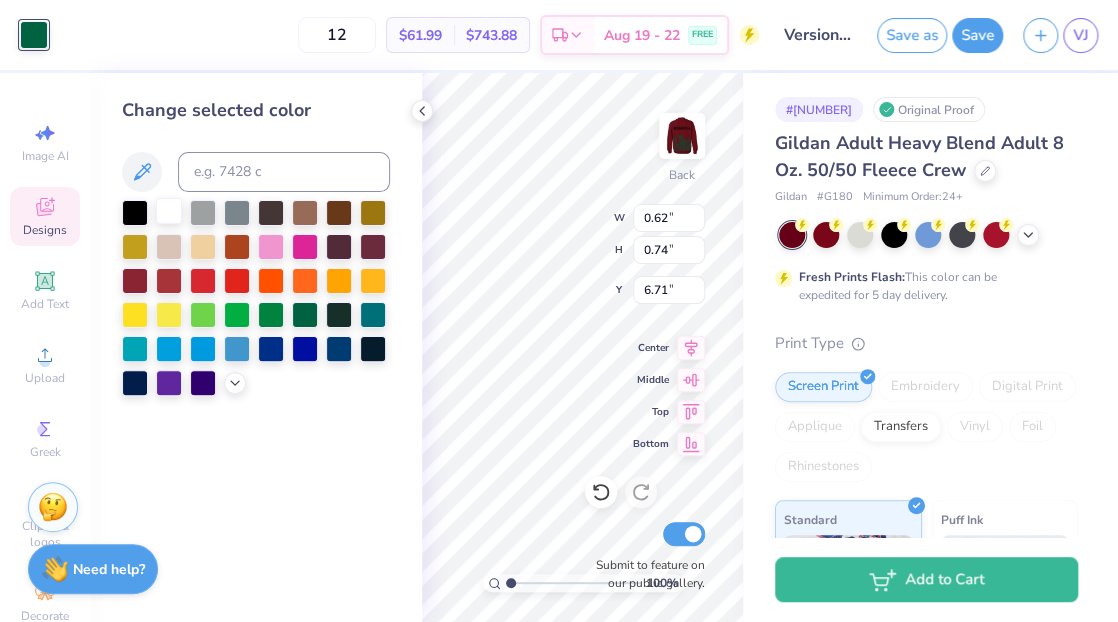 click at bounding box center (169, 211) 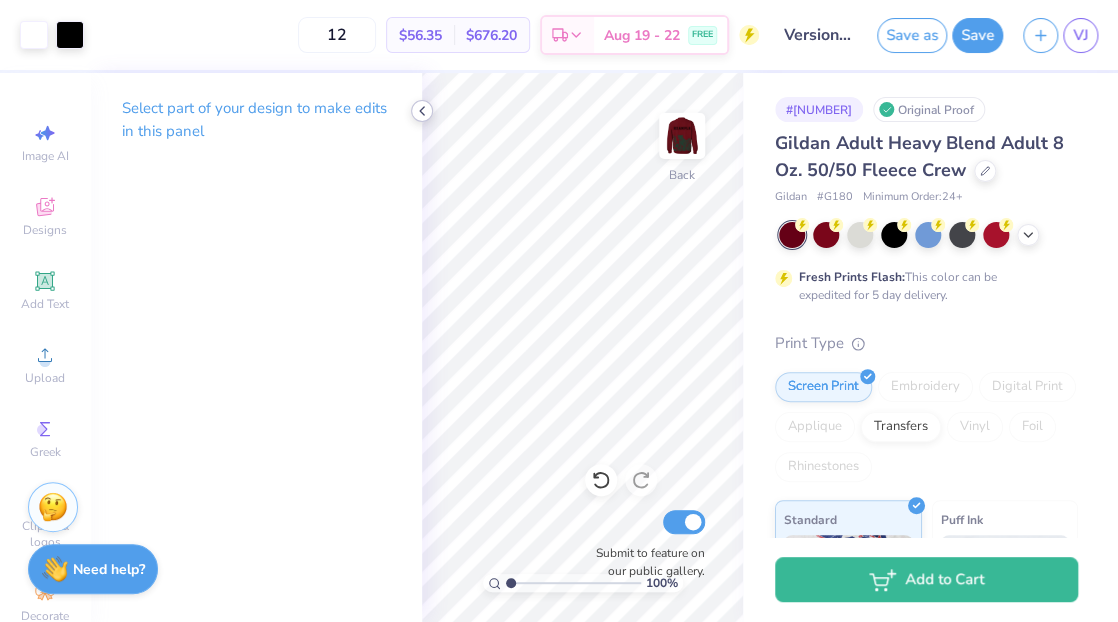 click 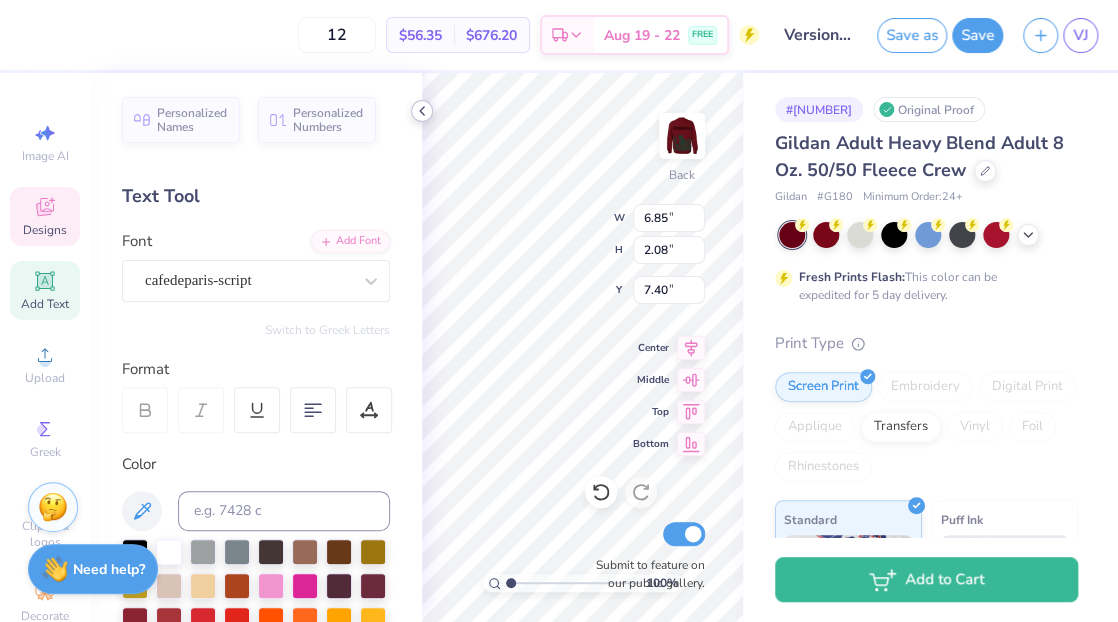 scroll, scrollTop: 0, scrollLeft: 4, axis: horizontal 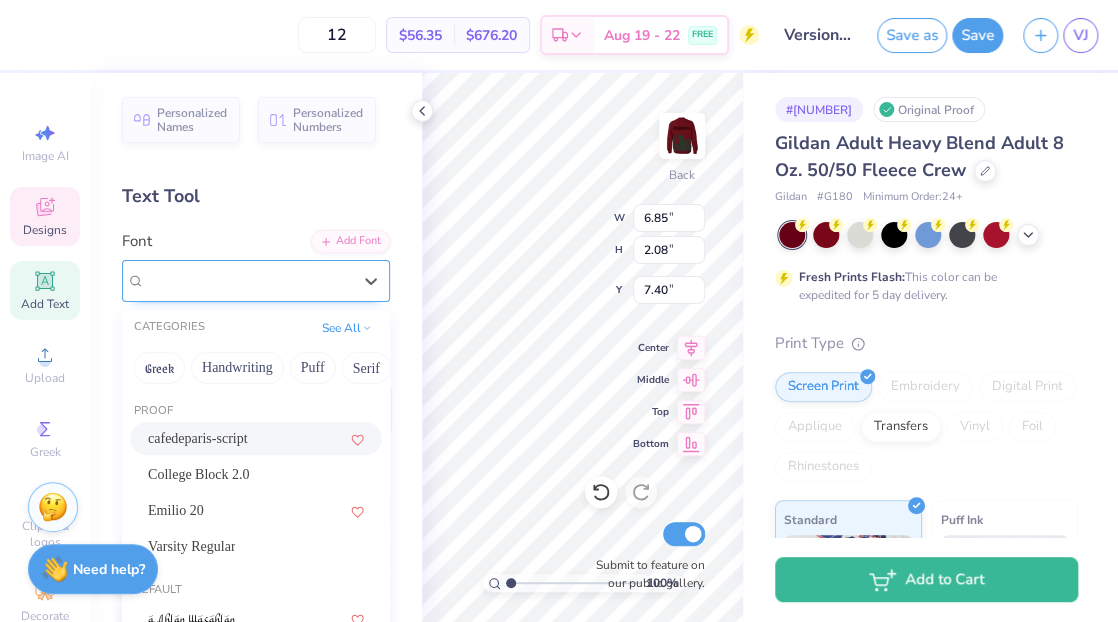 click on "cafedeparis-script" at bounding box center (248, 280) 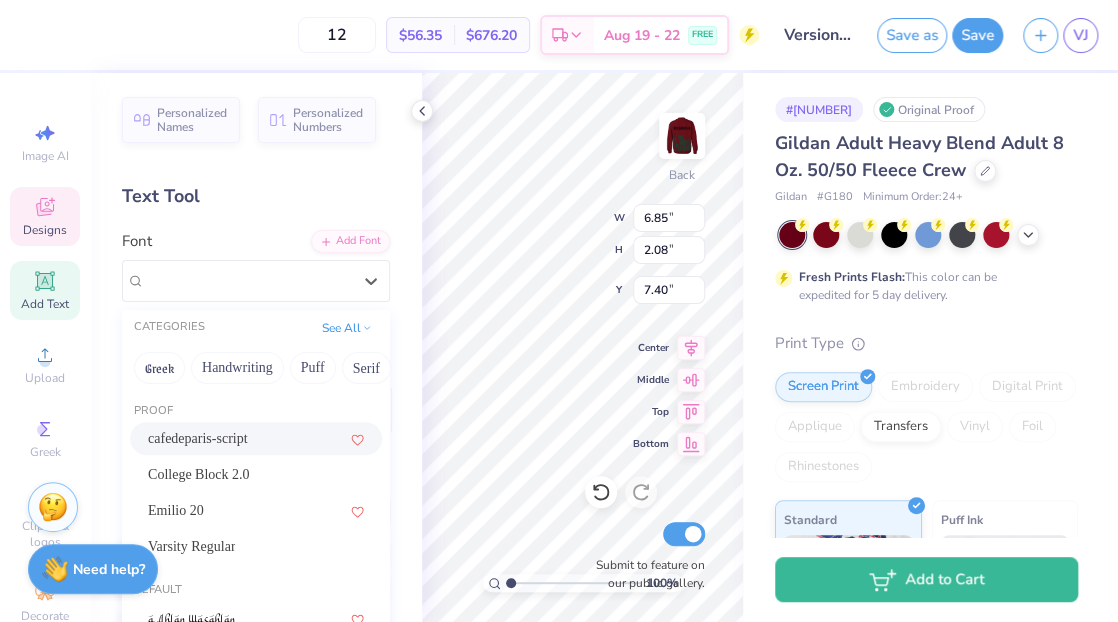 scroll, scrollTop: 51, scrollLeft: 0, axis: vertical 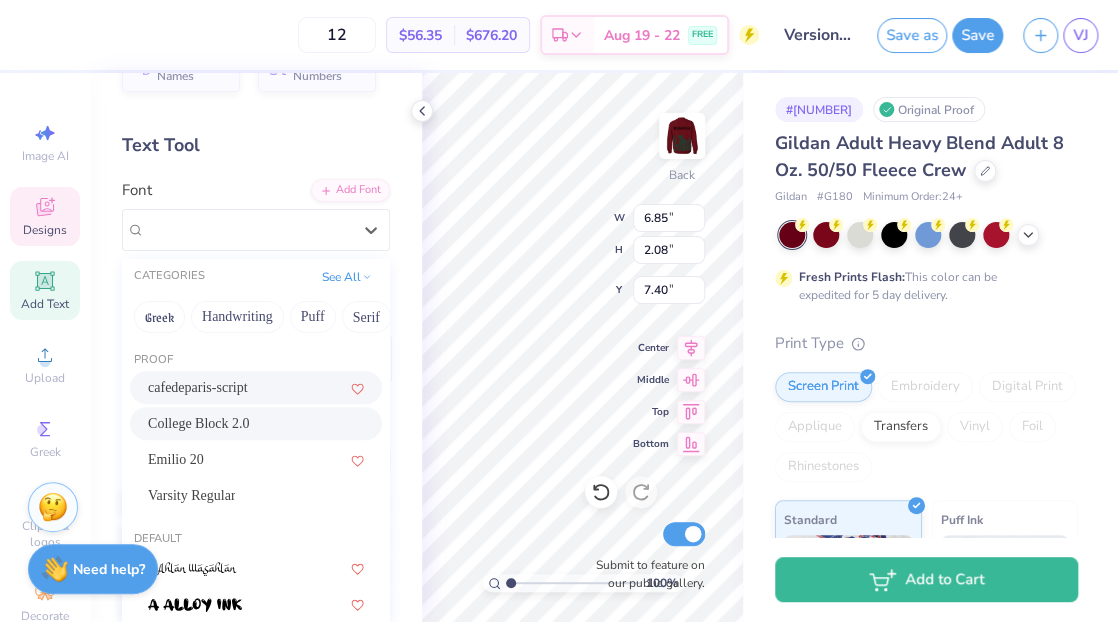 click on "College Block 2.0" at bounding box center (256, 423) 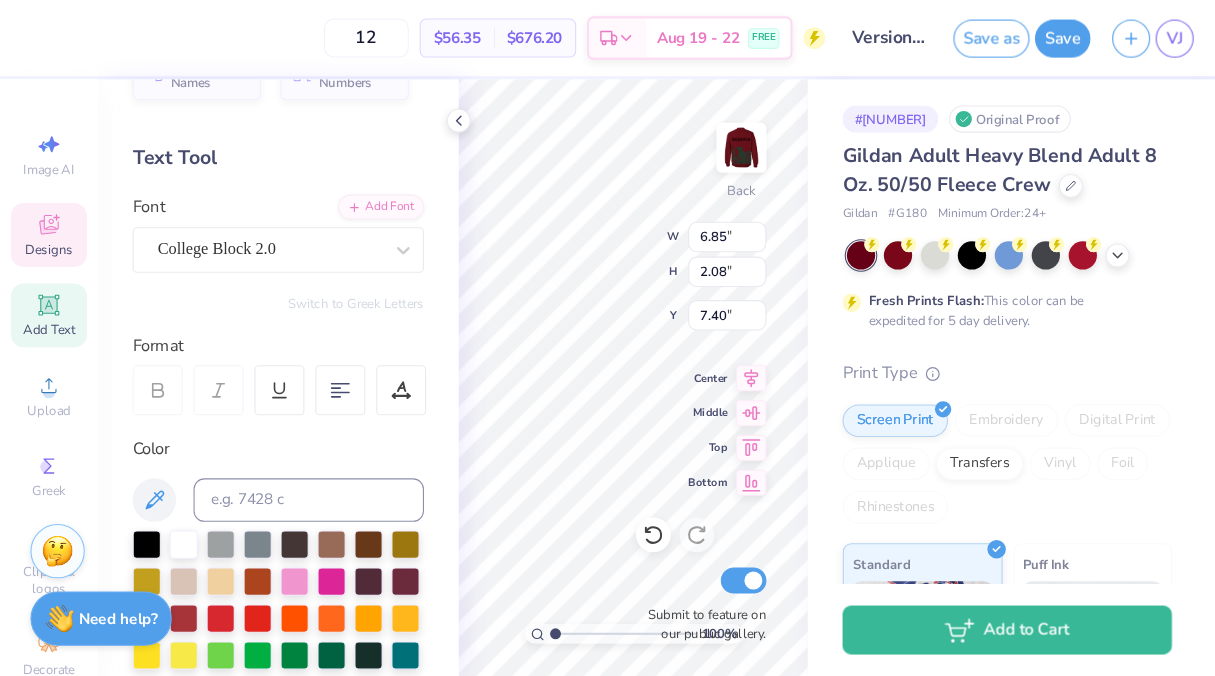 scroll, scrollTop: 0, scrollLeft: 8, axis: horizontal 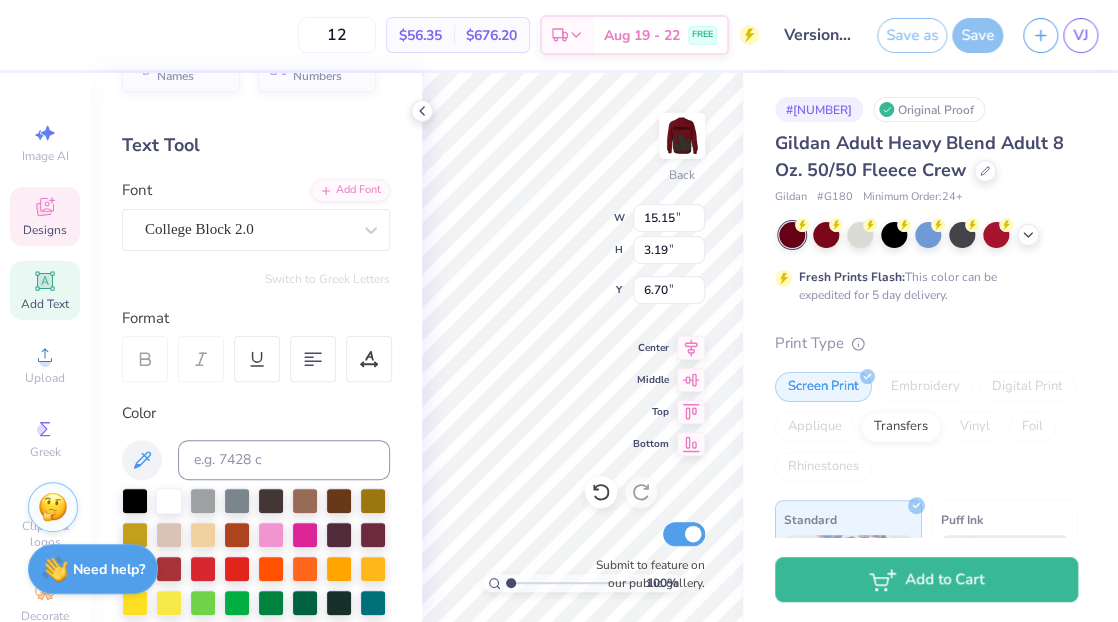 type on "1.57" 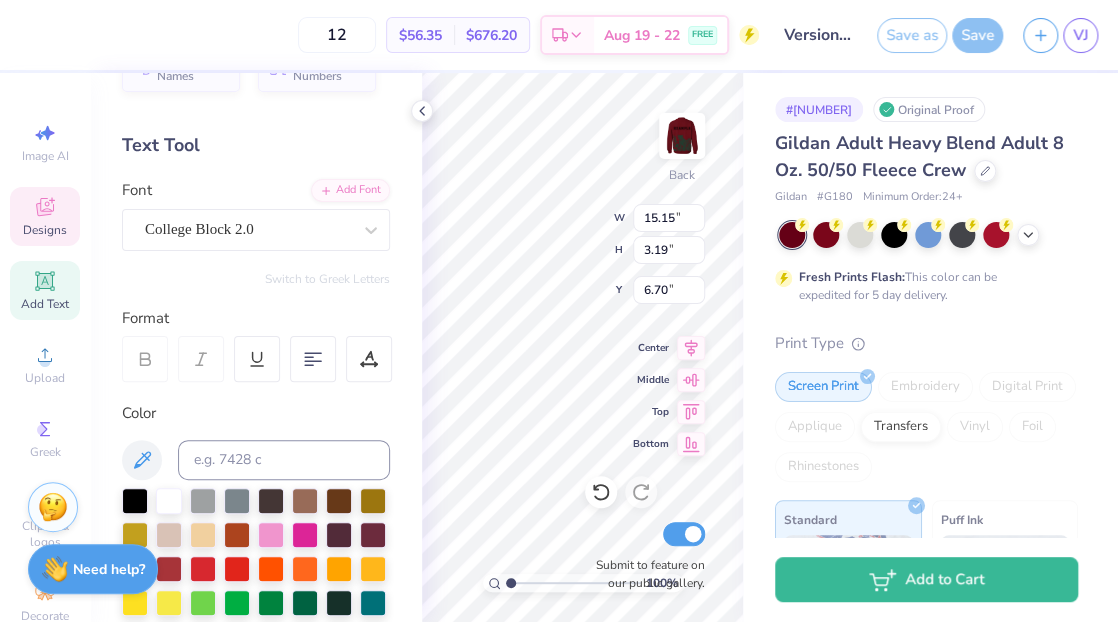 type on "7.46" 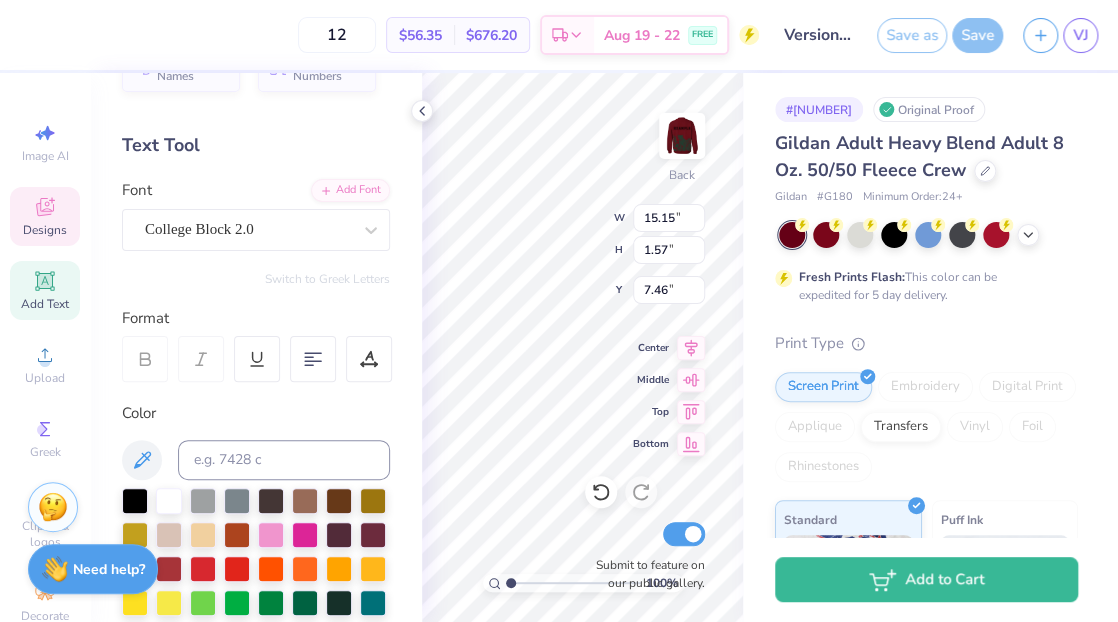 type on "8.19" 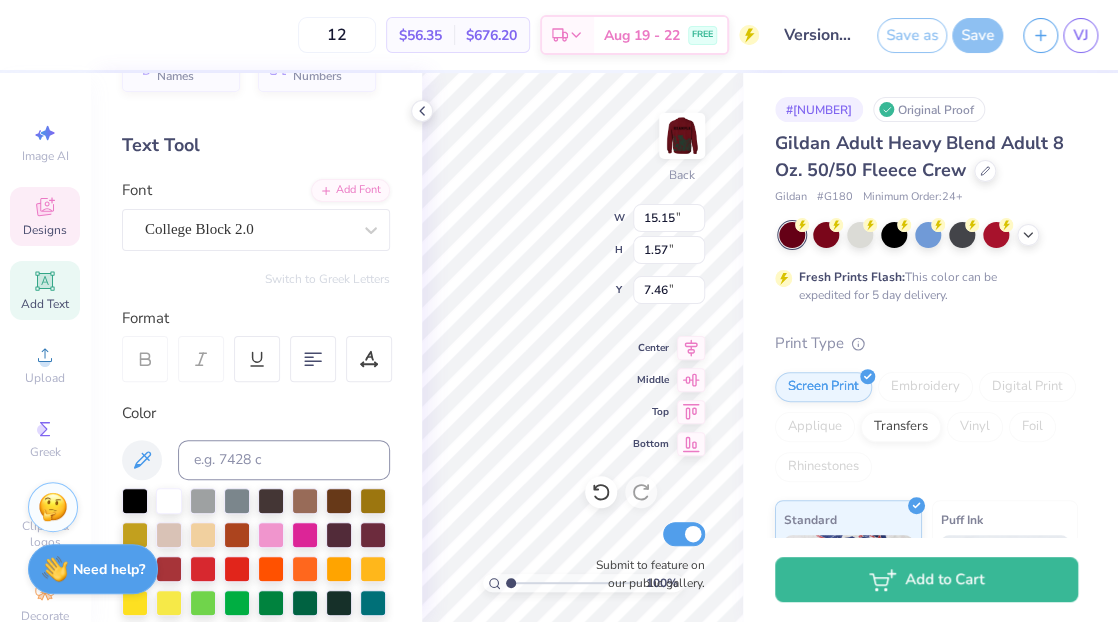 type on "0.85" 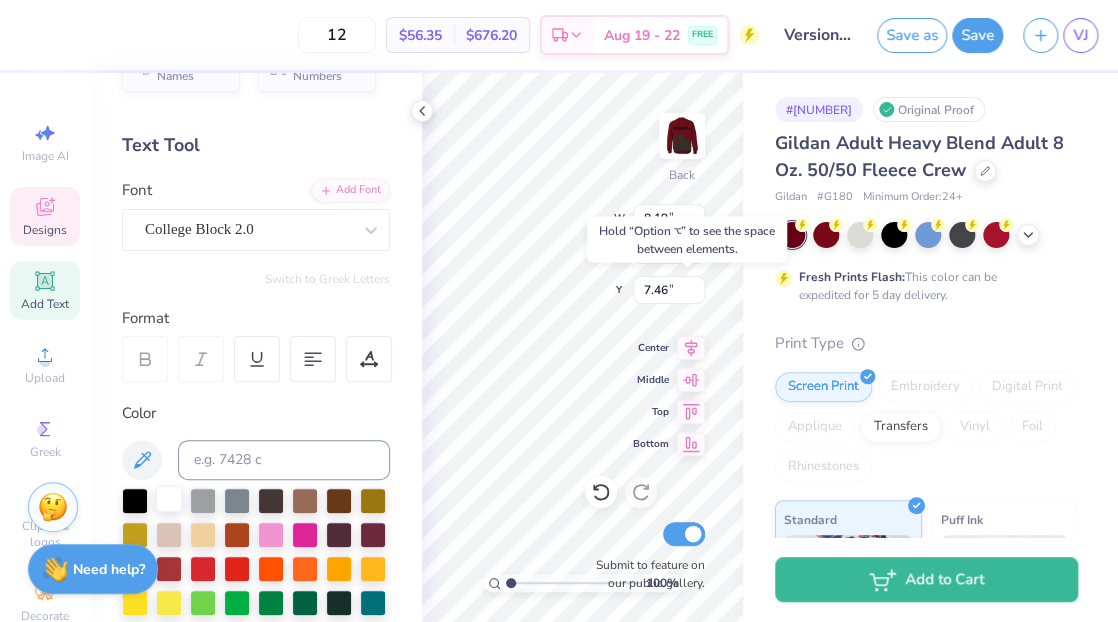 type on "7.80" 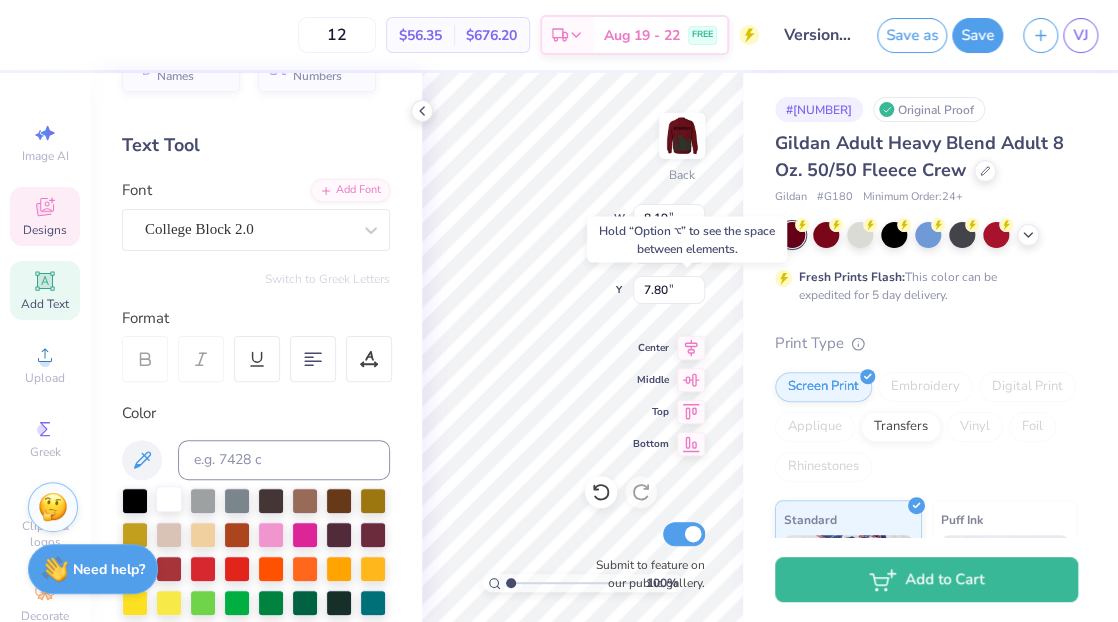 click at bounding box center [169, 499] 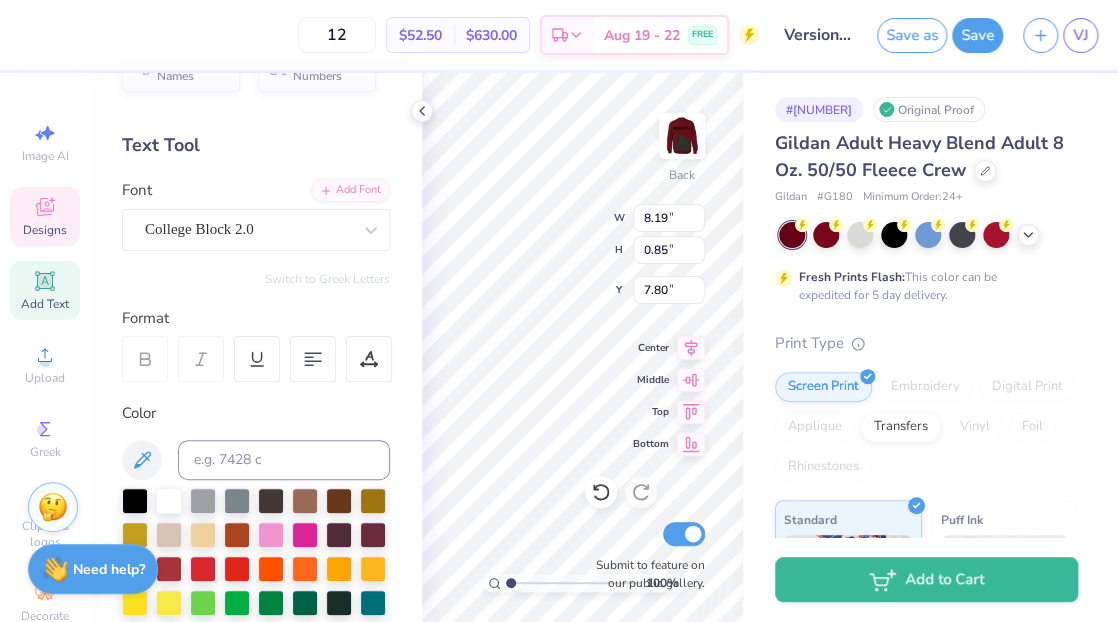 click on "# 502295A Original Proof Gildan Adult Heavy Blend Adult 8 Oz. 50/50 Fleece Crew Gildan # G180 Minimum Order:  24 +   Fresh Prints Flash:  This color can be expedited for 5 day delivery. Print Type Screen Print Embroidery Digital Print Applique Transfers Vinyl Foil Rhinestones Standard Puff Ink Neon Ink Metallic & Glitter Ink Glow in the Dark Ink Water based Ink" at bounding box center [930, 512] 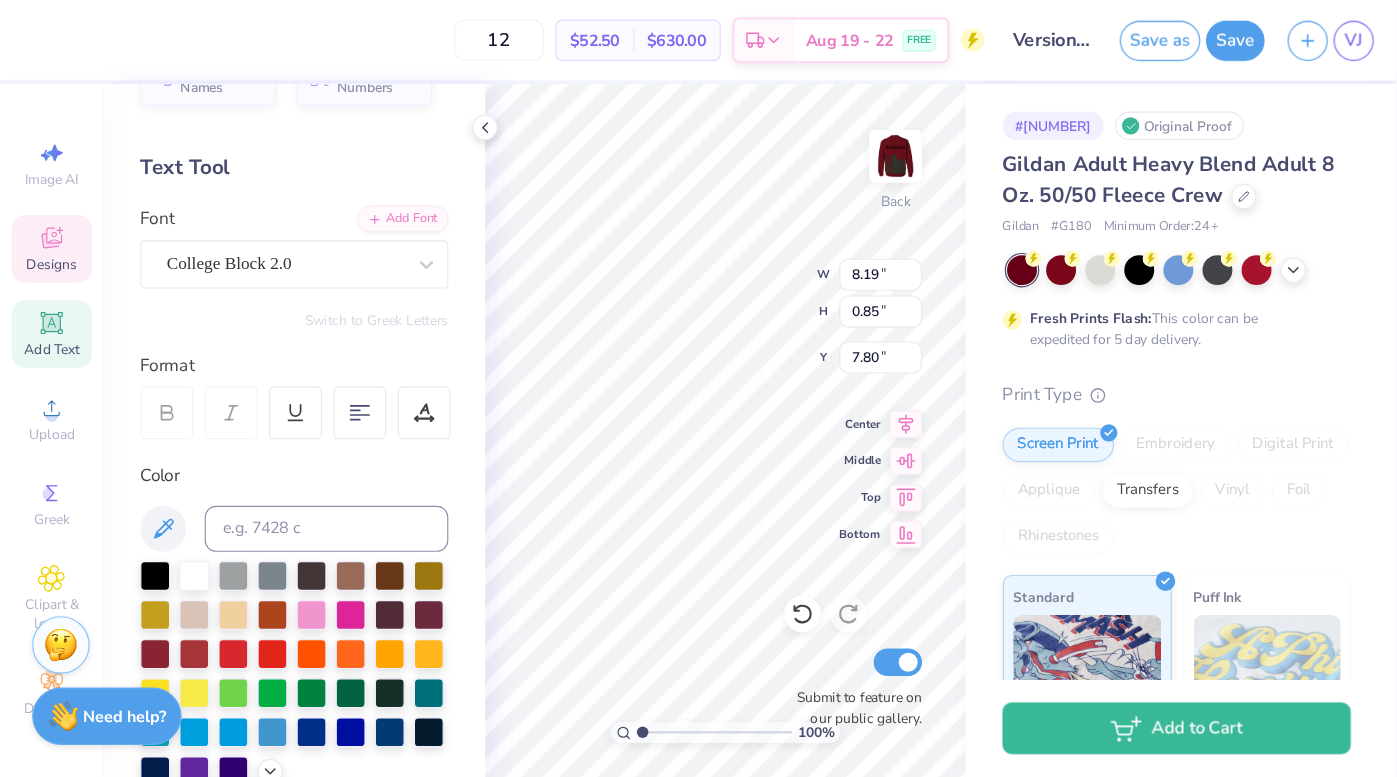 scroll, scrollTop: 50, scrollLeft: 0, axis: vertical 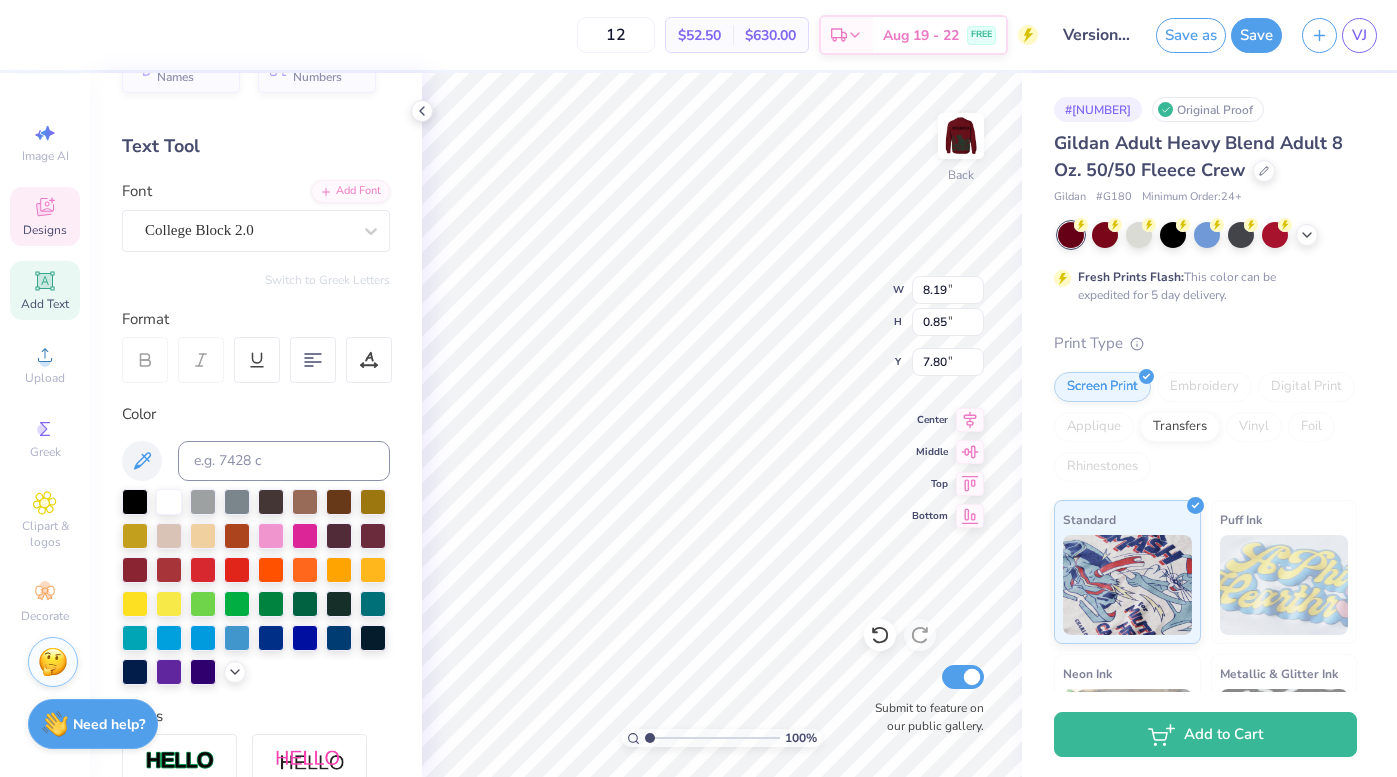type on "6.82" 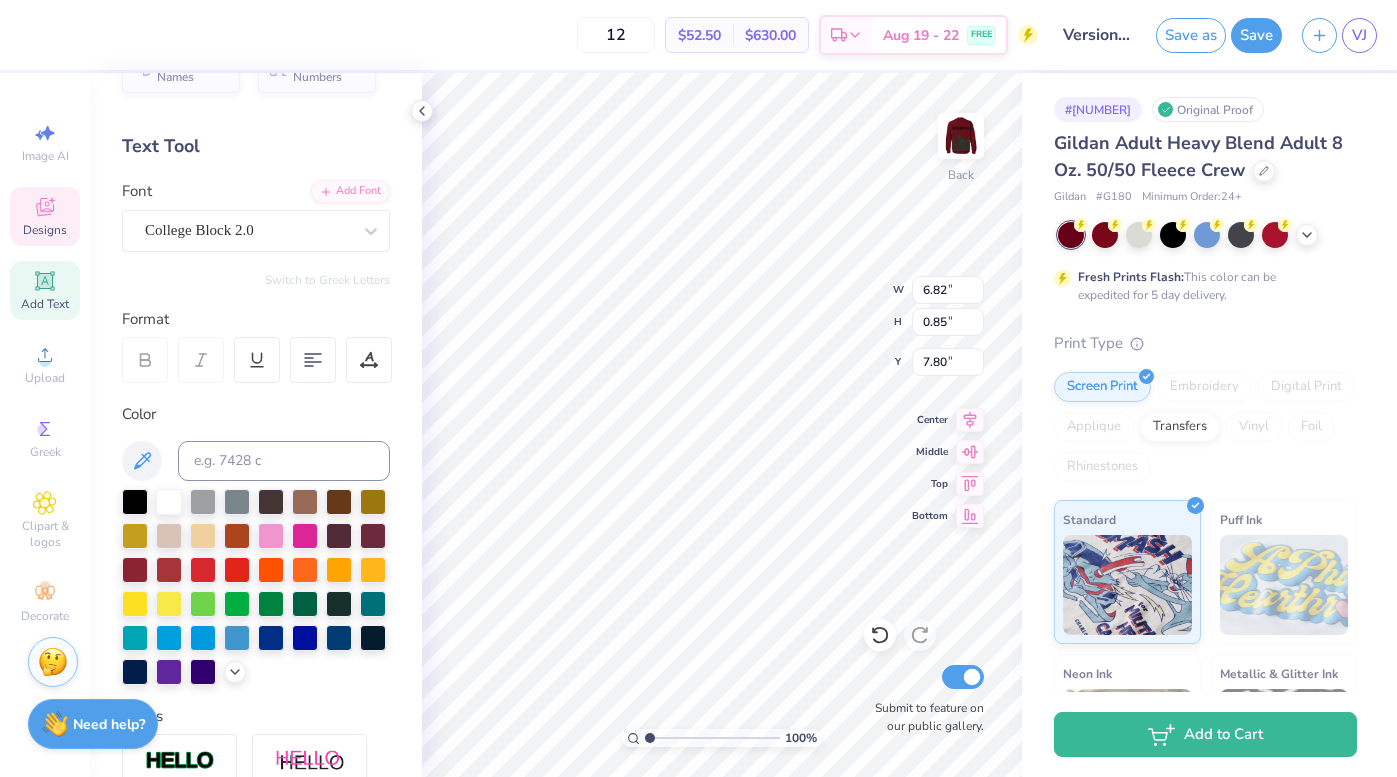 type on "0.71" 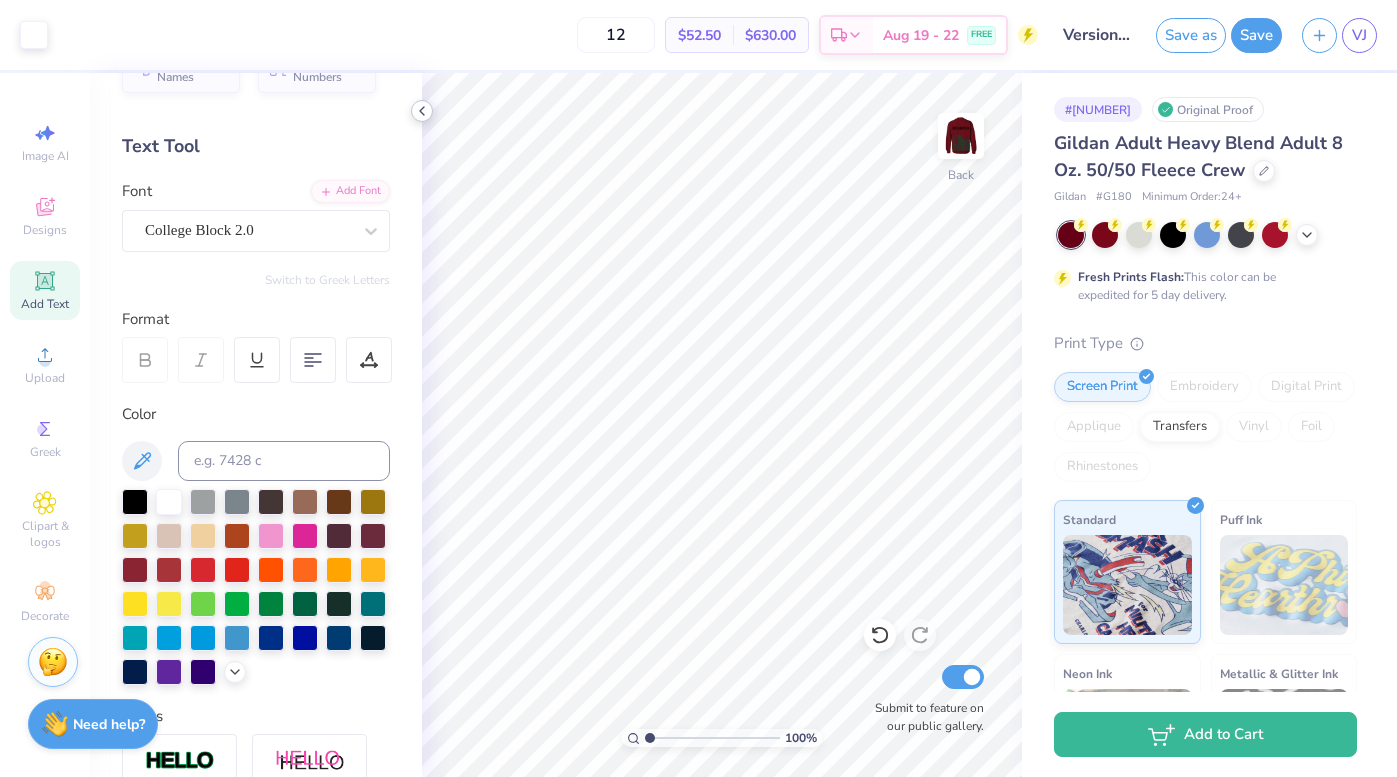 click 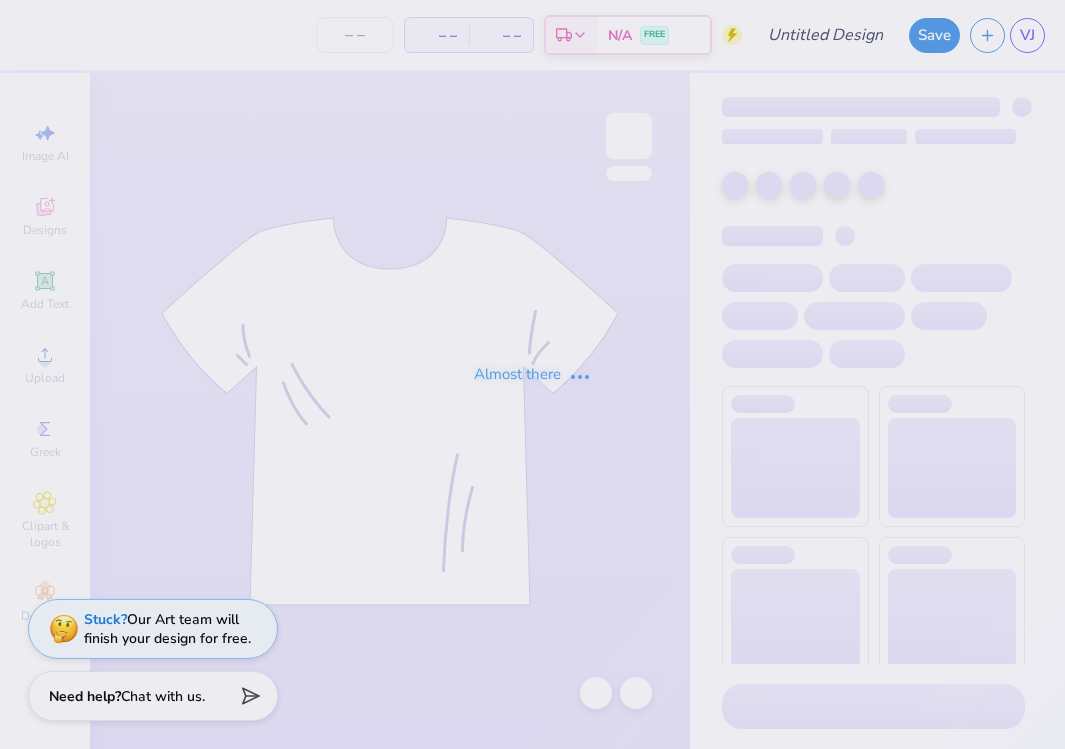 type on "version 4" 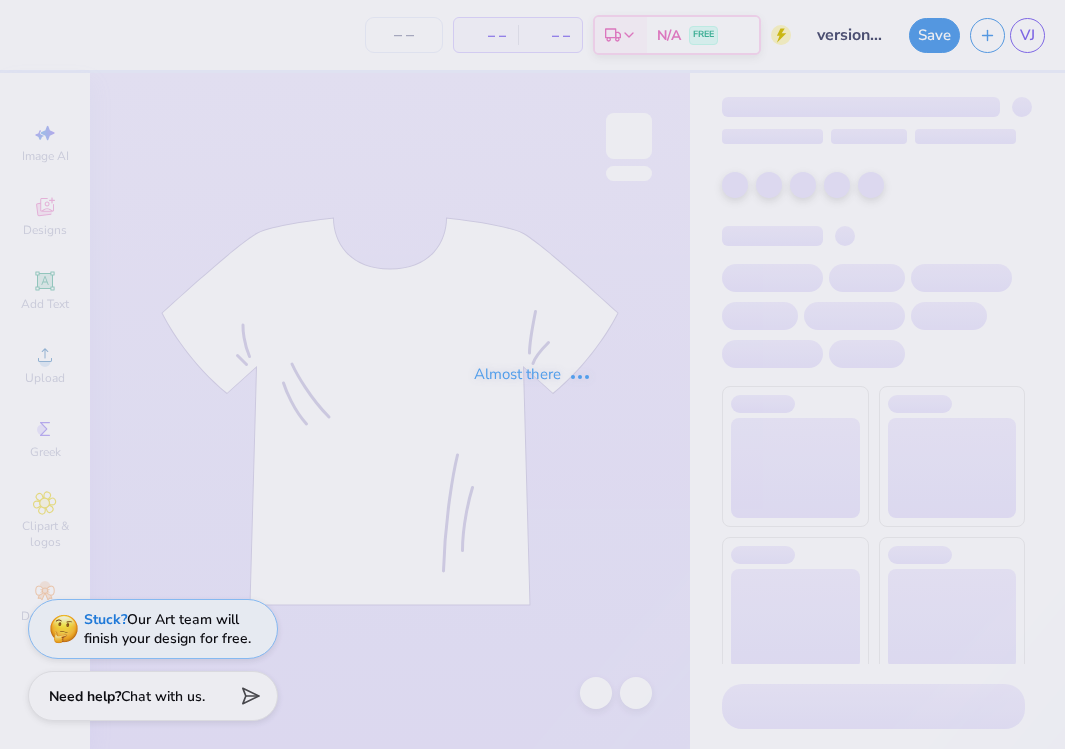 type on "13" 